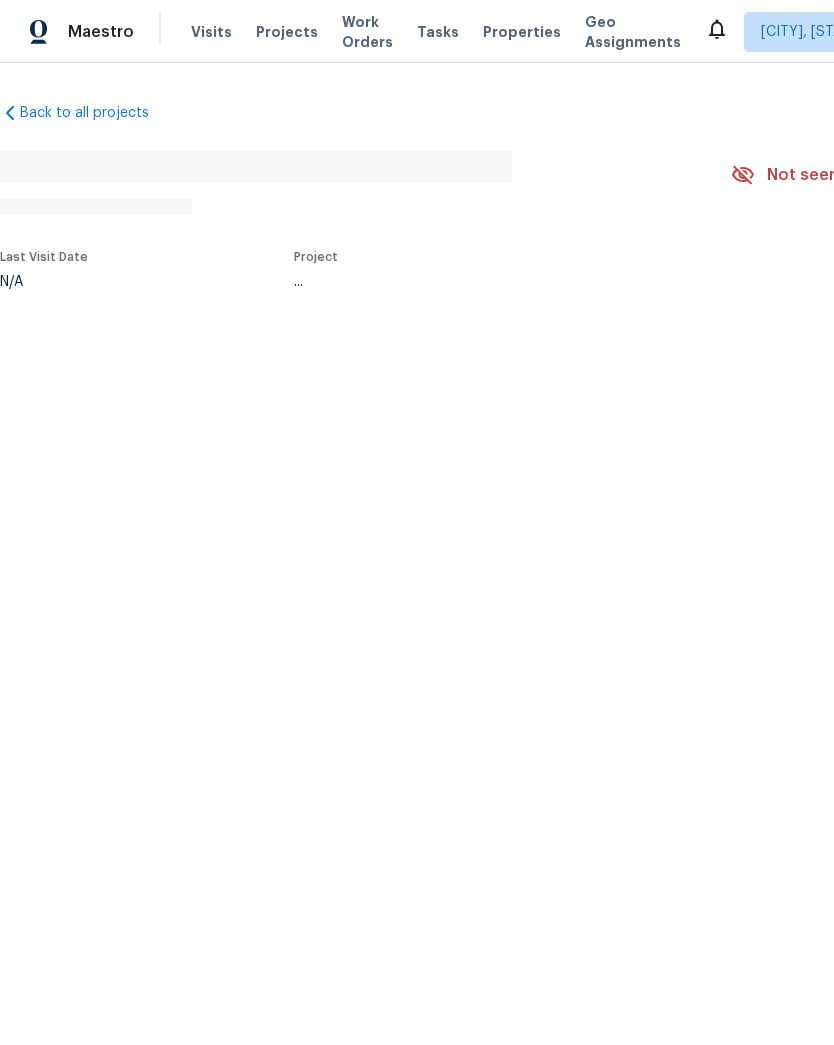 scroll, scrollTop: 0, scrollLeft: 0, axis: both 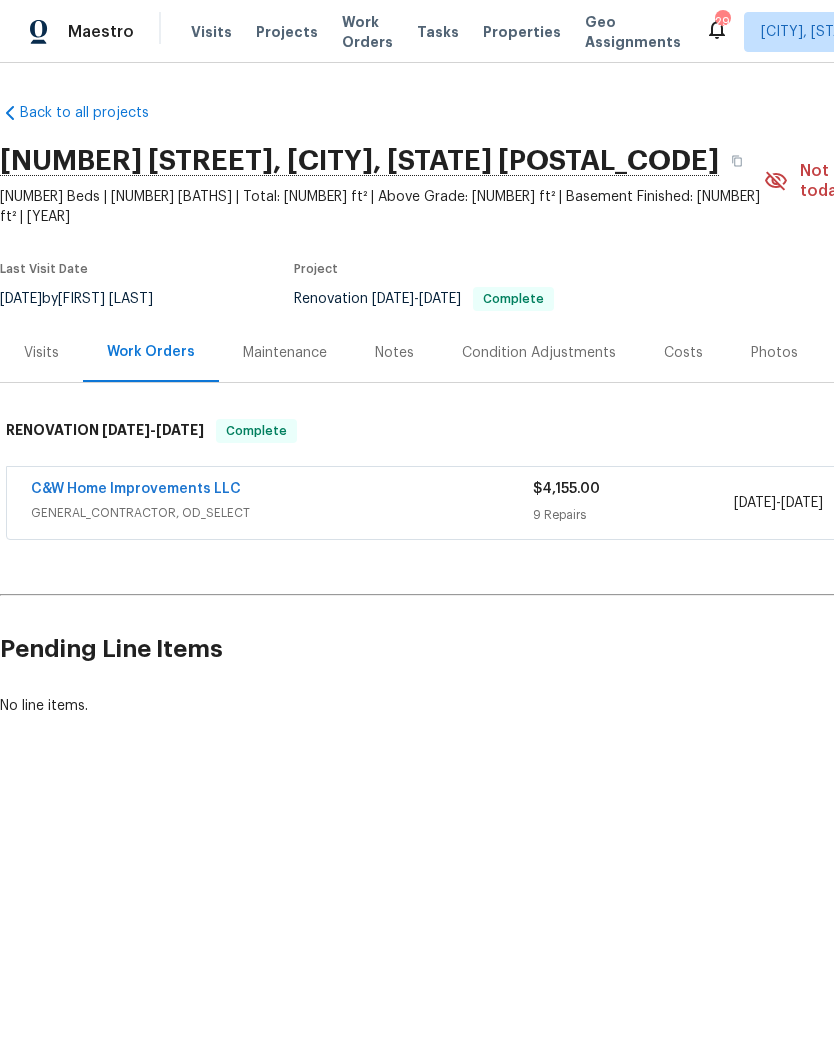 click on "9 Repairs" at bounding box center (633, 515) 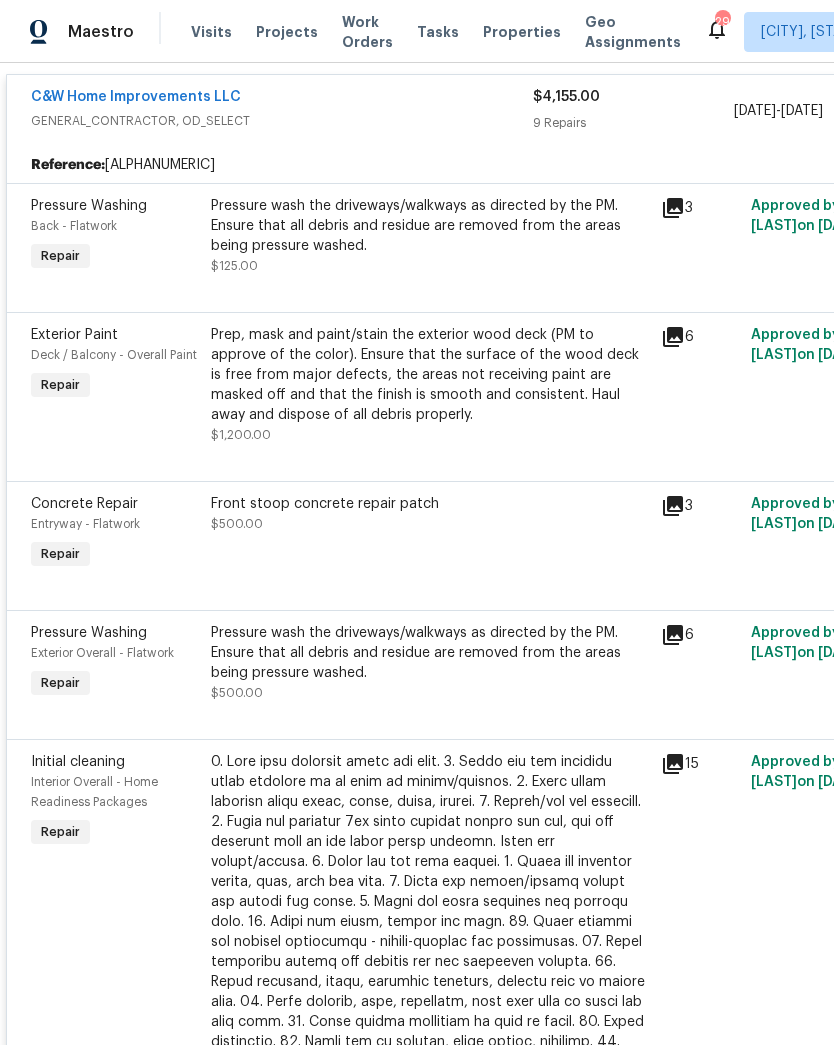 scroll, scrollTop: 407, scrollLeft: 0, axis: vertical 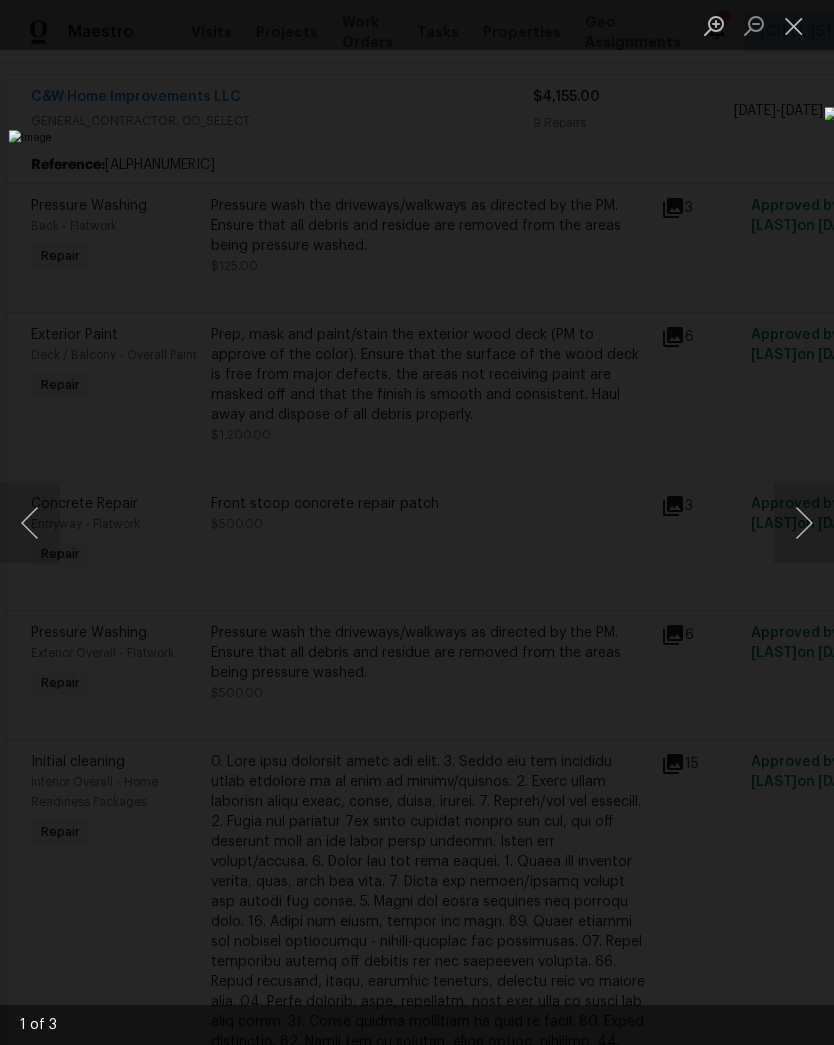 click at bounding box center [804, 523] 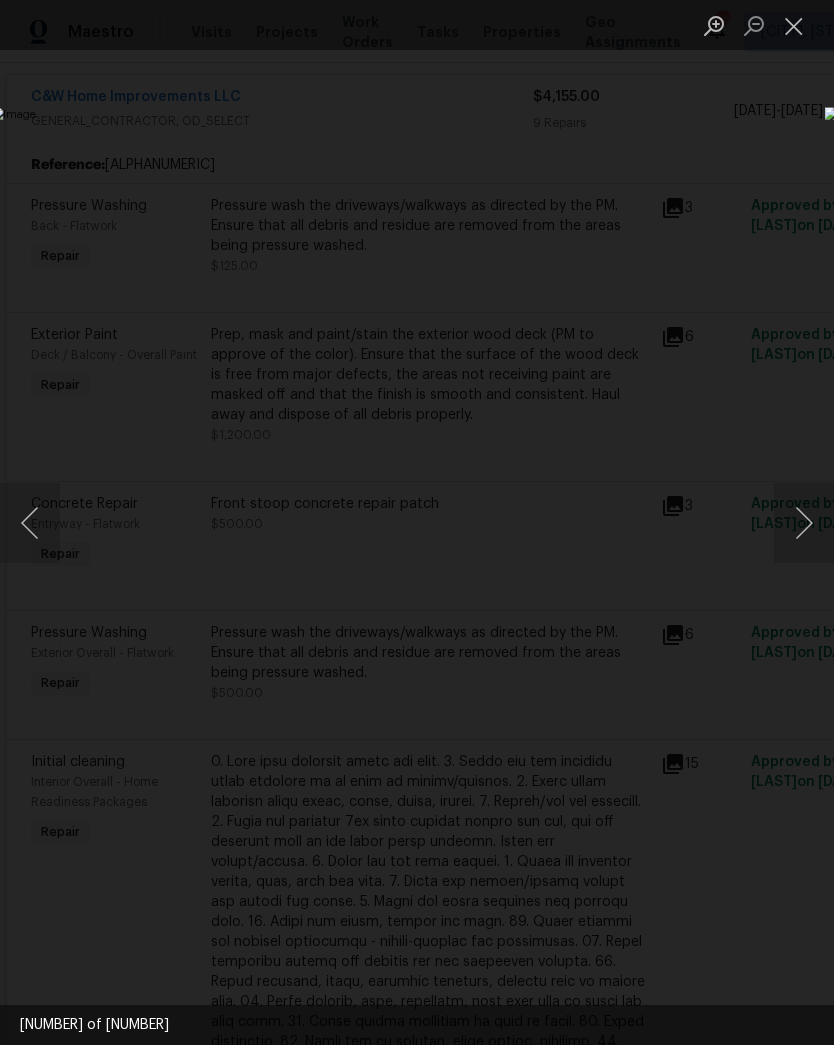 click at bounding box center [804, 523] 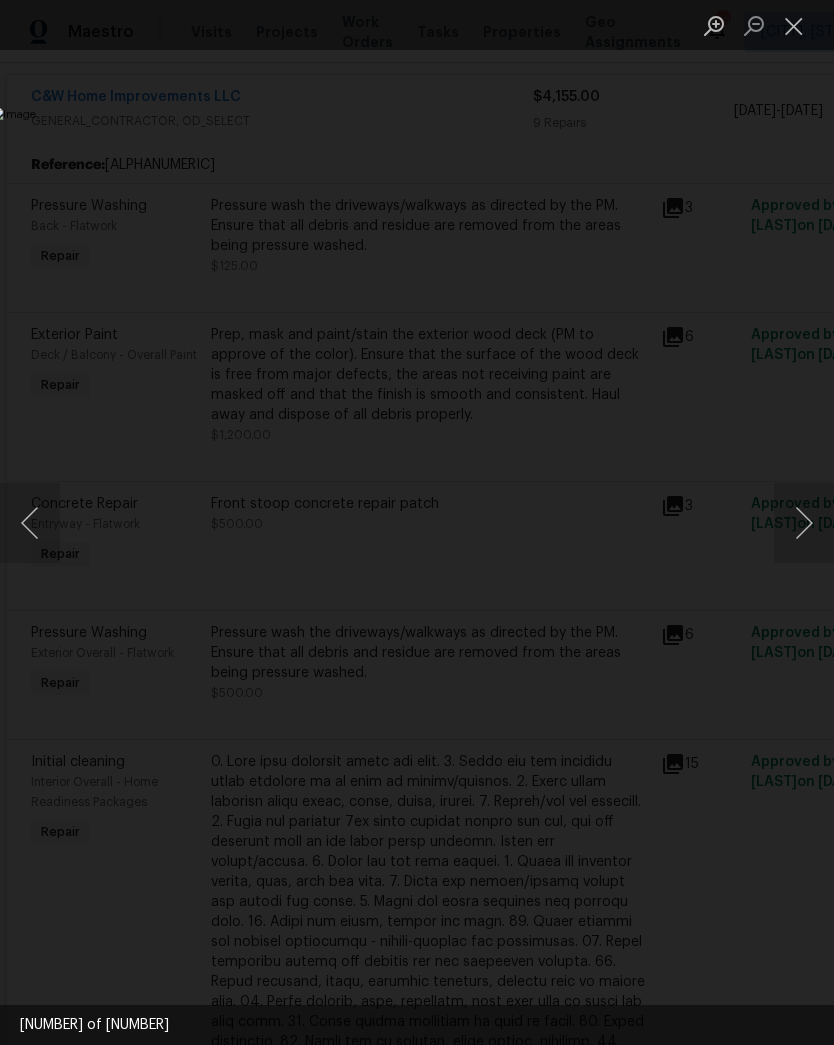 click at bounding box center [804, 523] 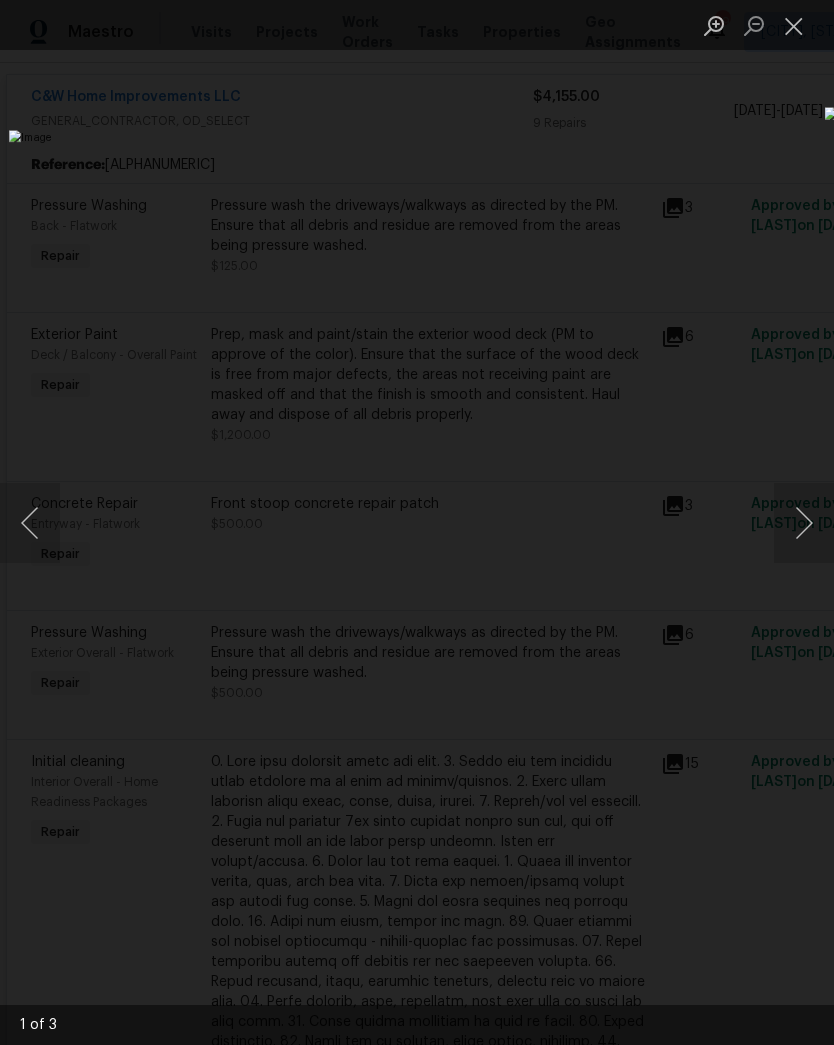 click at bounding box center [794, 25] 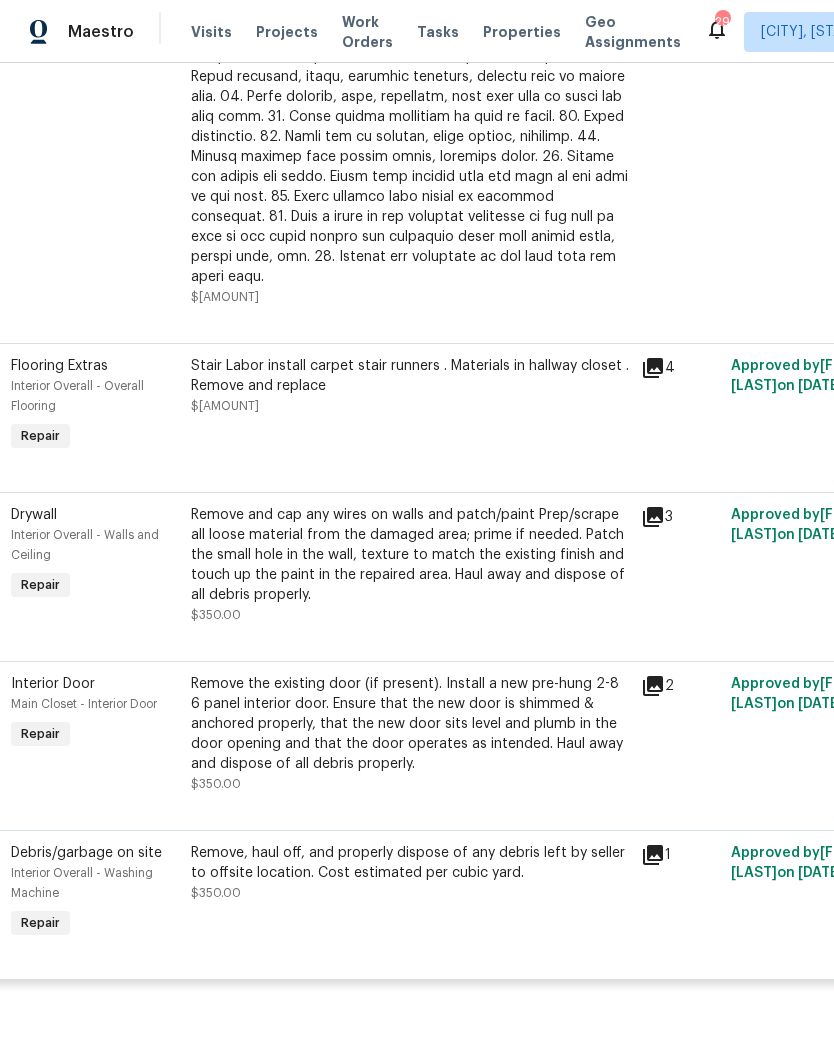 scroll, scrollTop: 1307, scrollLeft: 20, axis: both 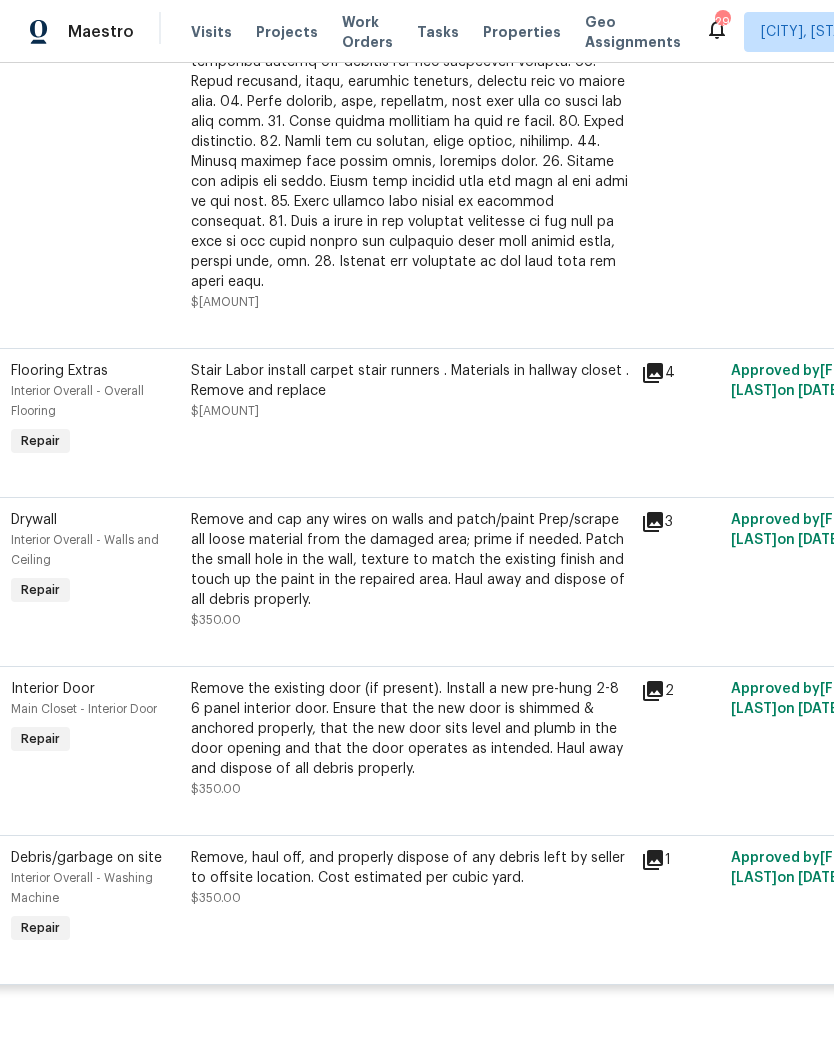 click 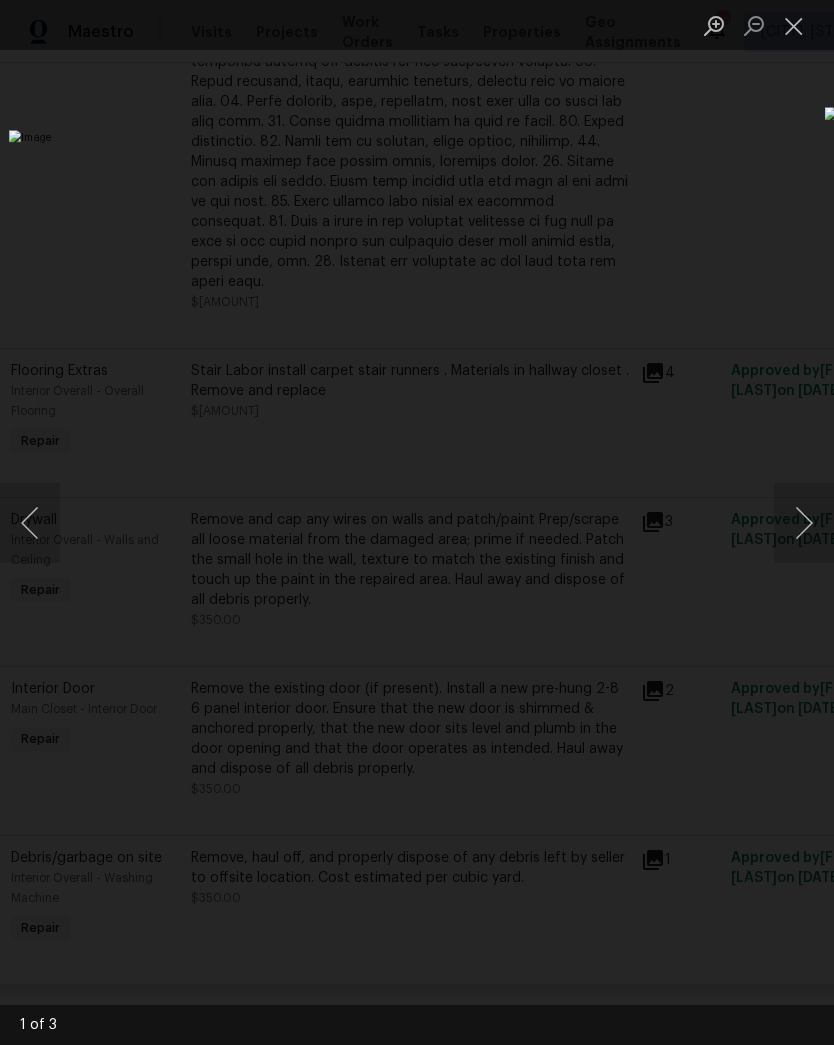 click at bounding box center [804, 523] 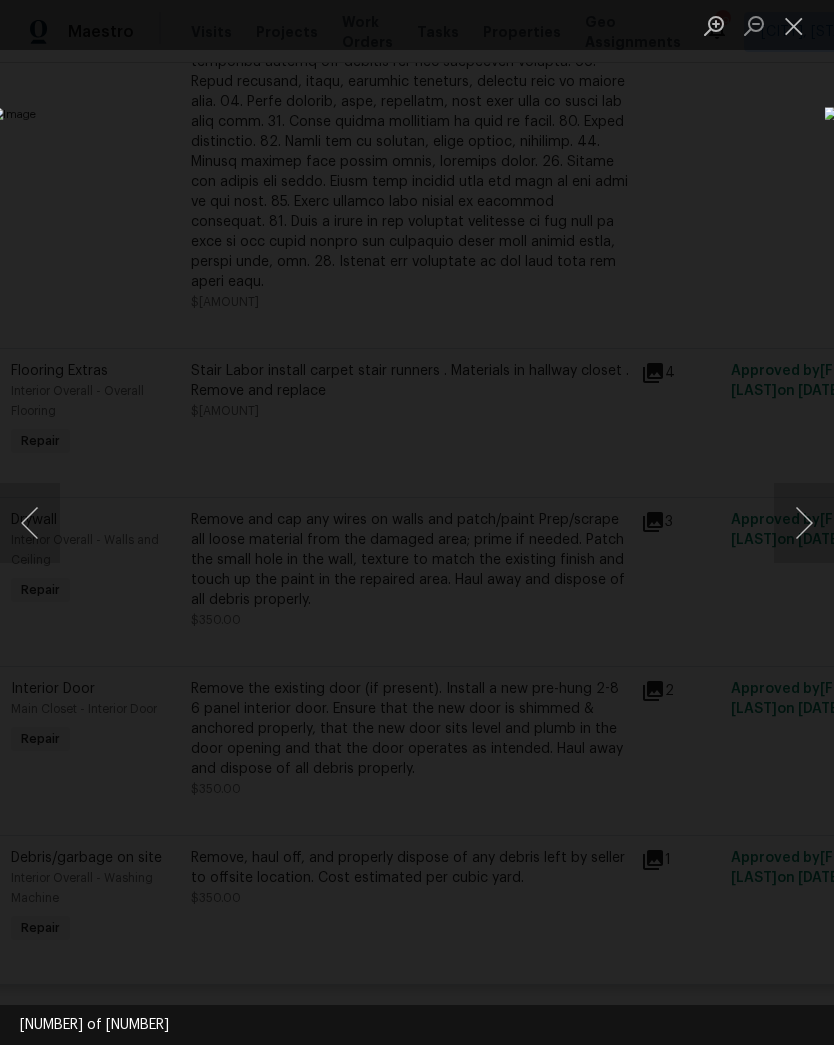 click at bounding box center (804, 523) 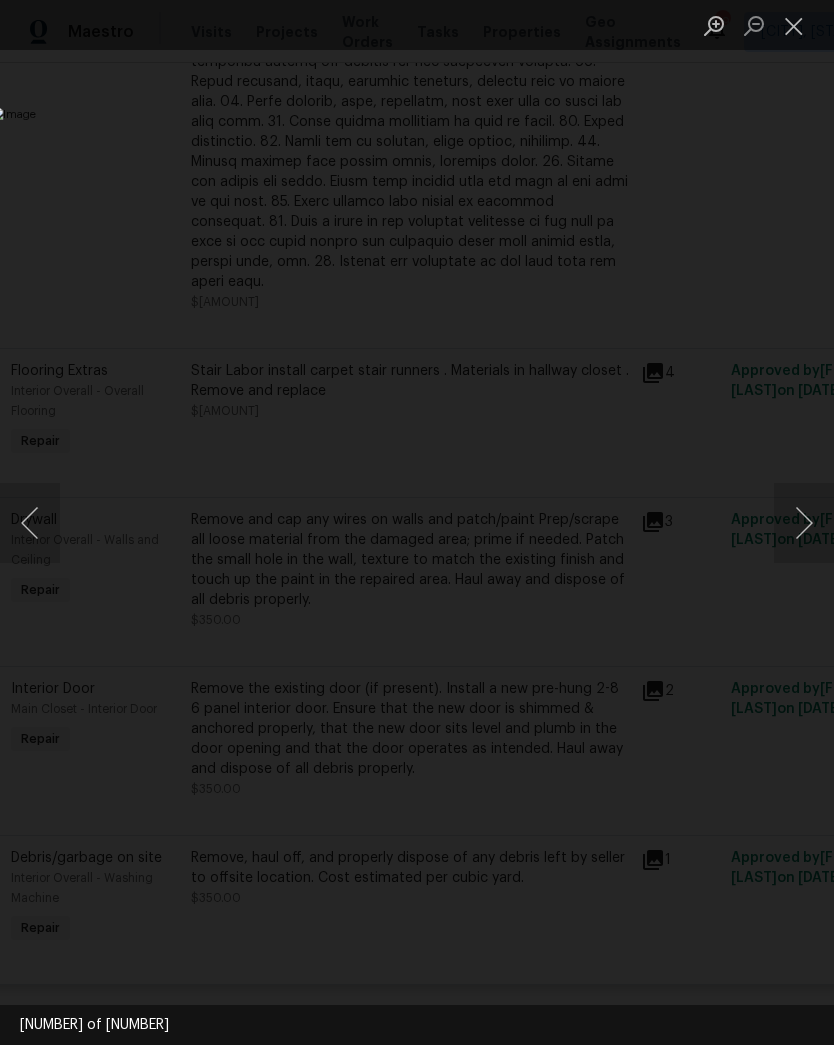 click at bounding box center [804, 523] 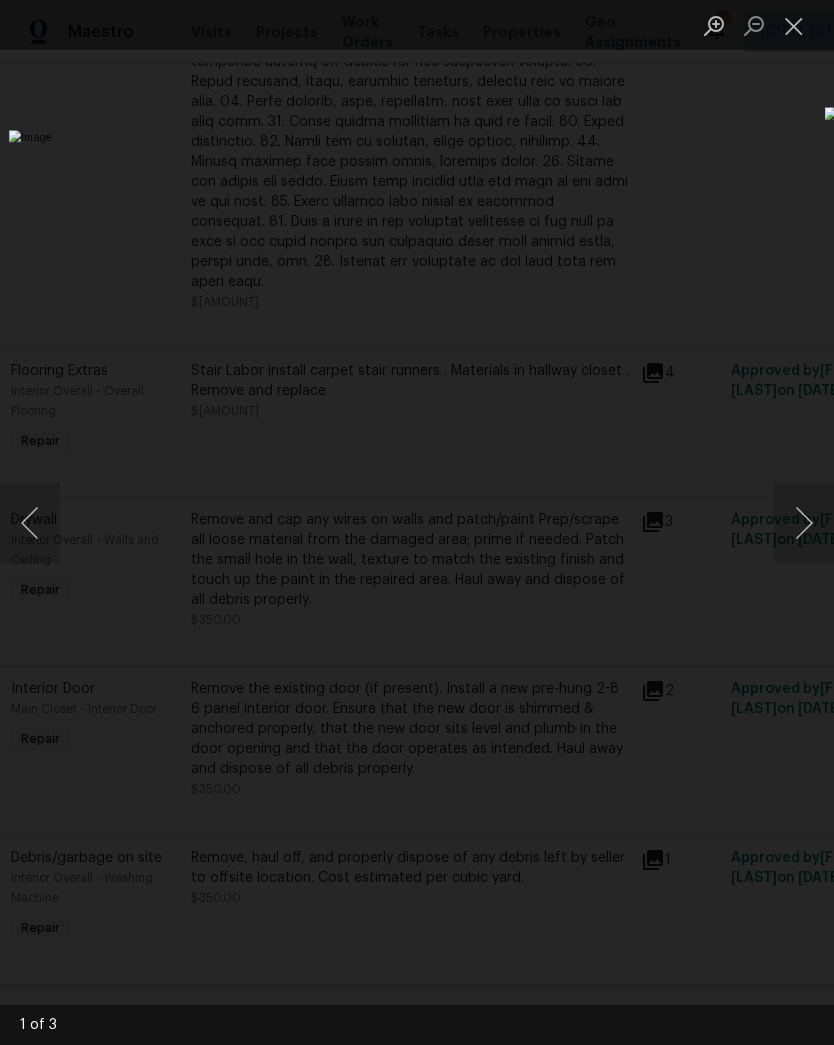 click at bounding box center (794, 25) 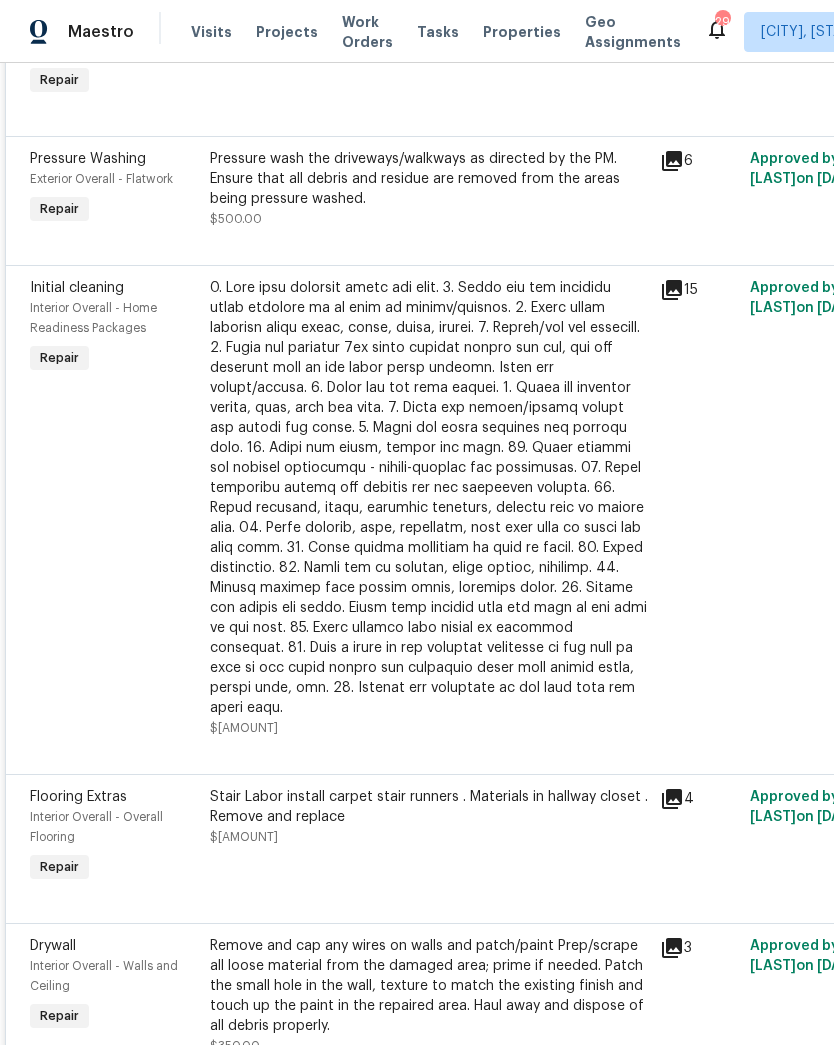scroll, scrollTop: 874, scrollLeft: 1, axis: both 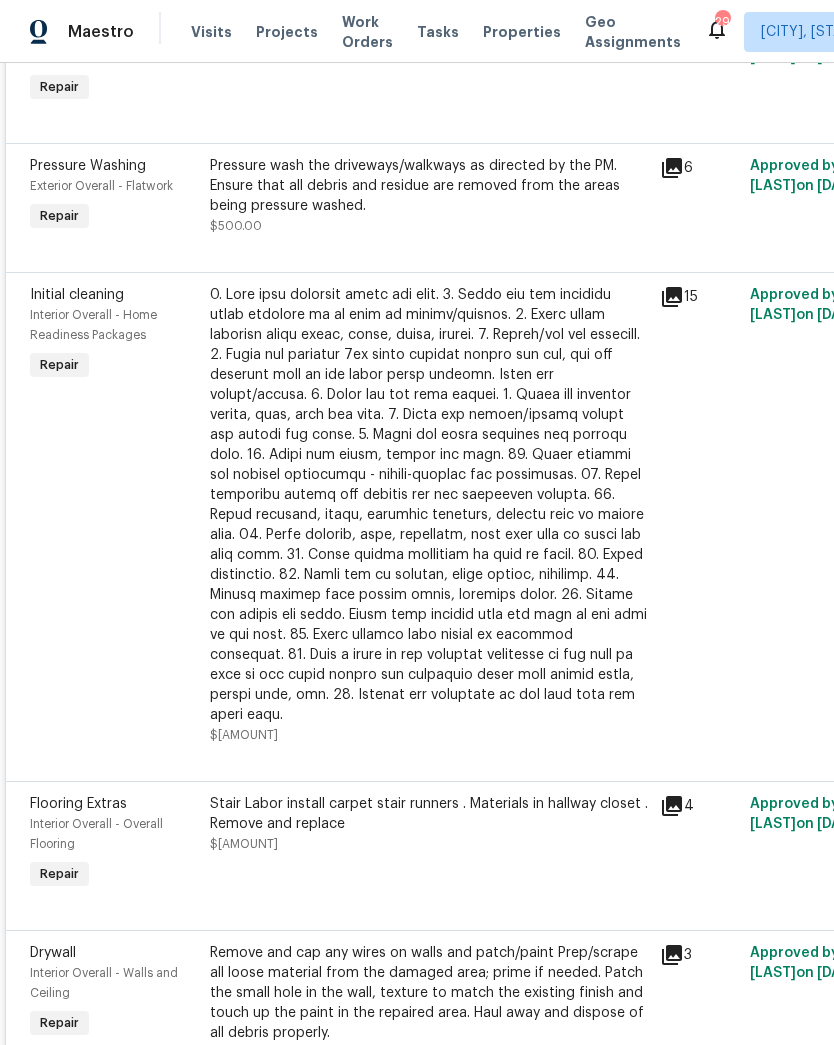 click 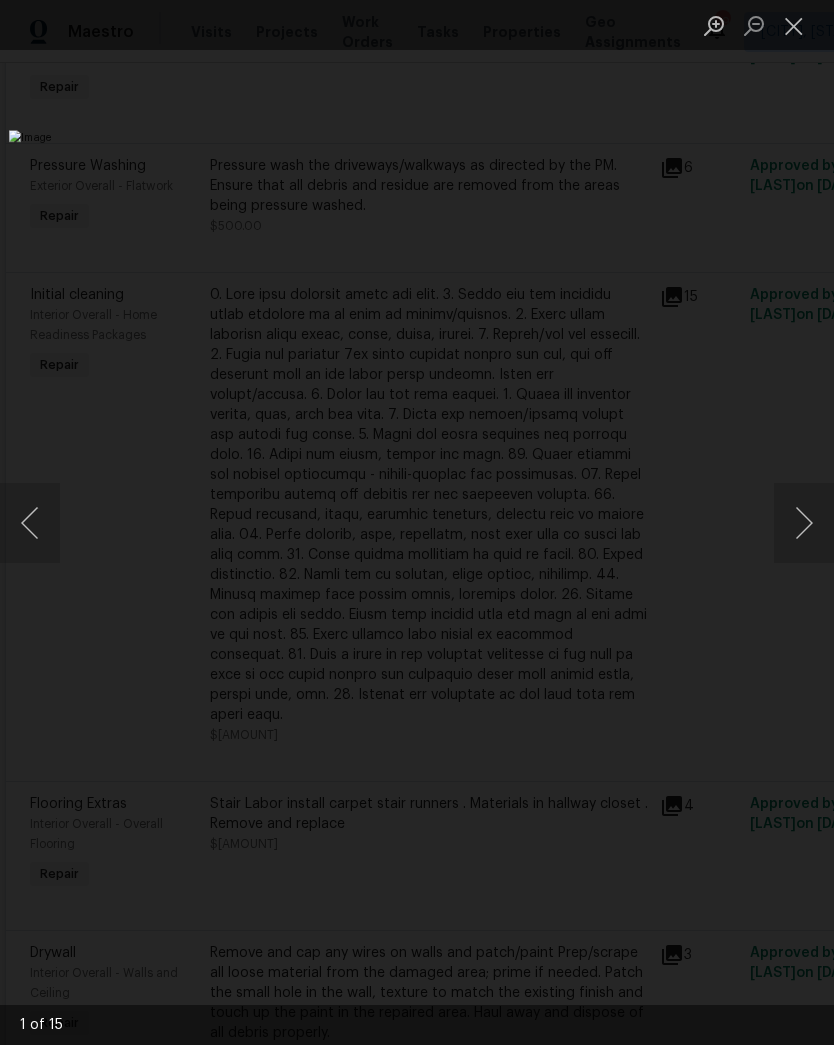 click at bounding box center [804, 523] 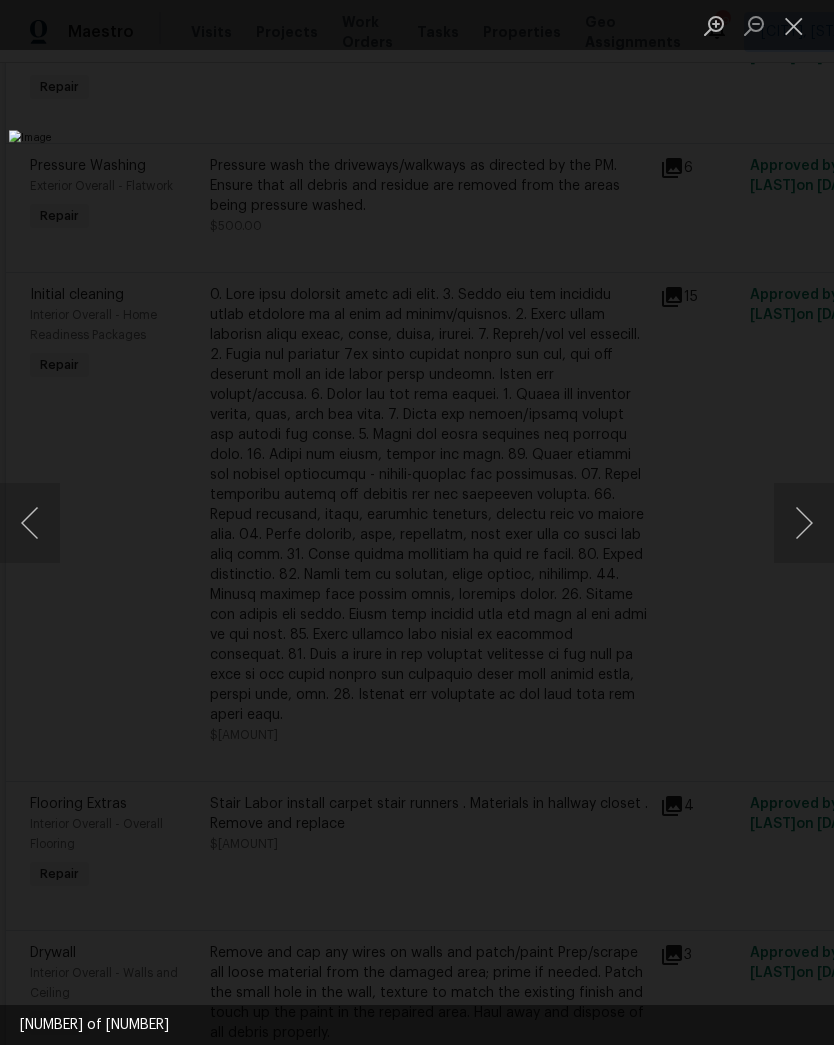 click at bounding box center (804, 523) 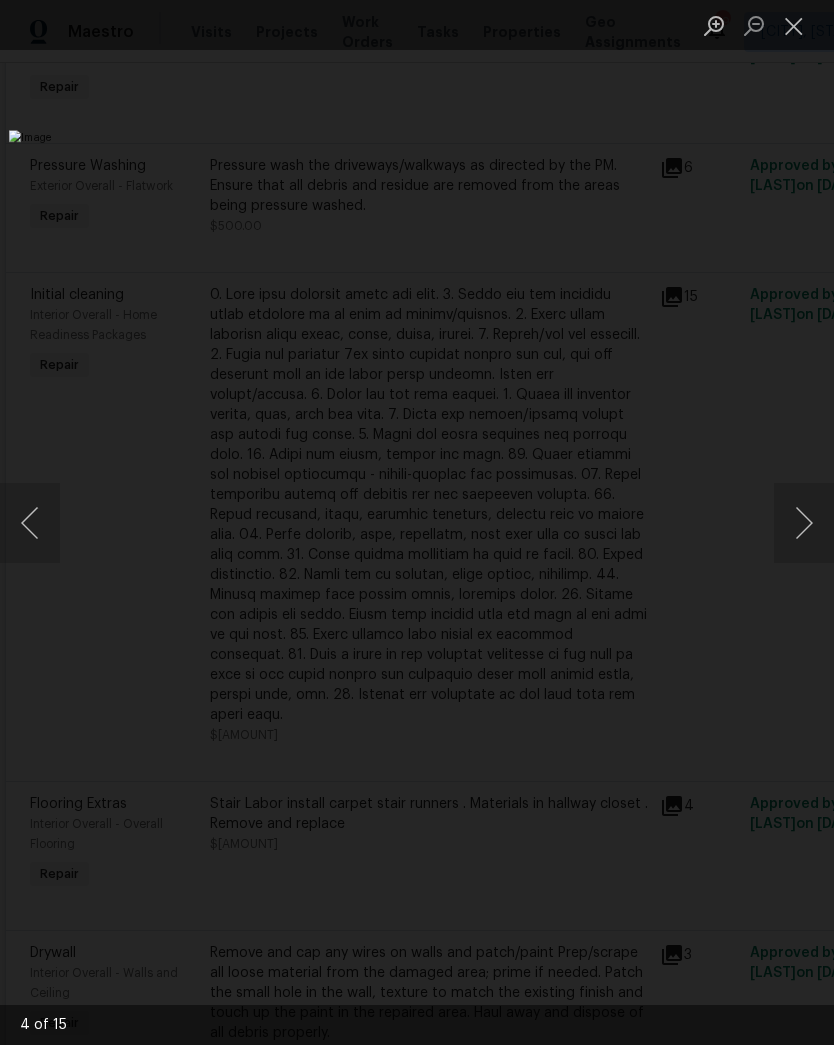 click at bounding box center (804, 523) 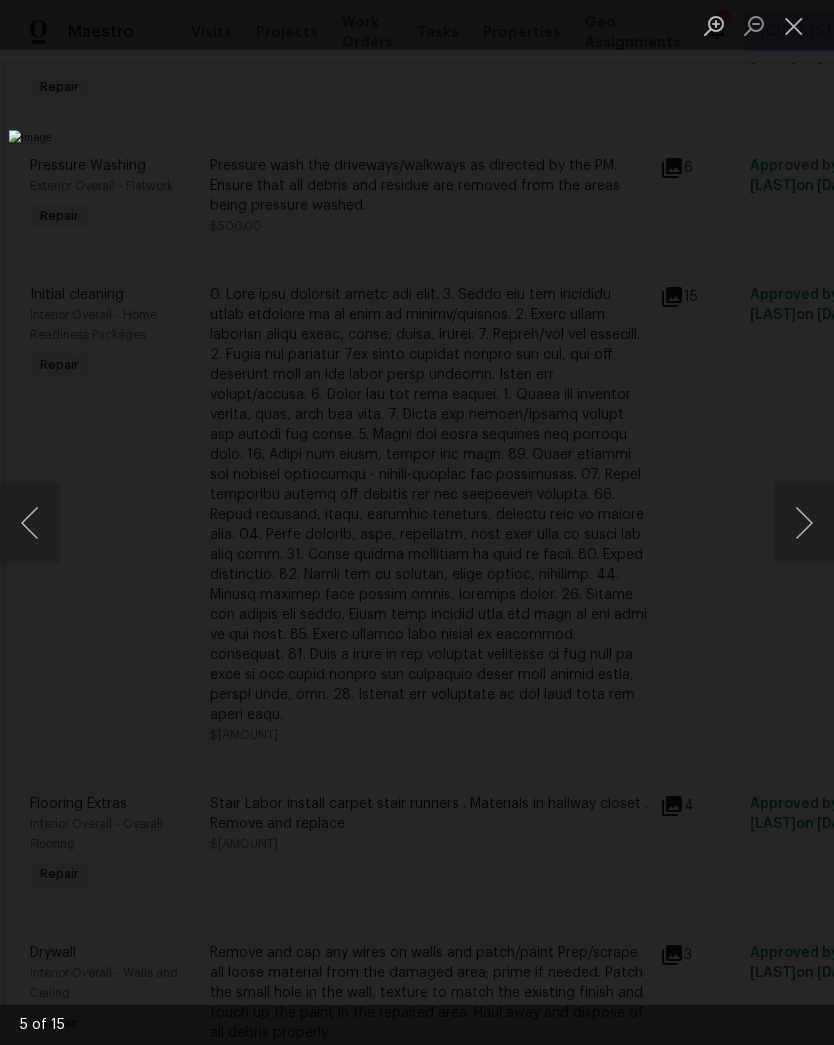 click at bounding box center [804, 523] 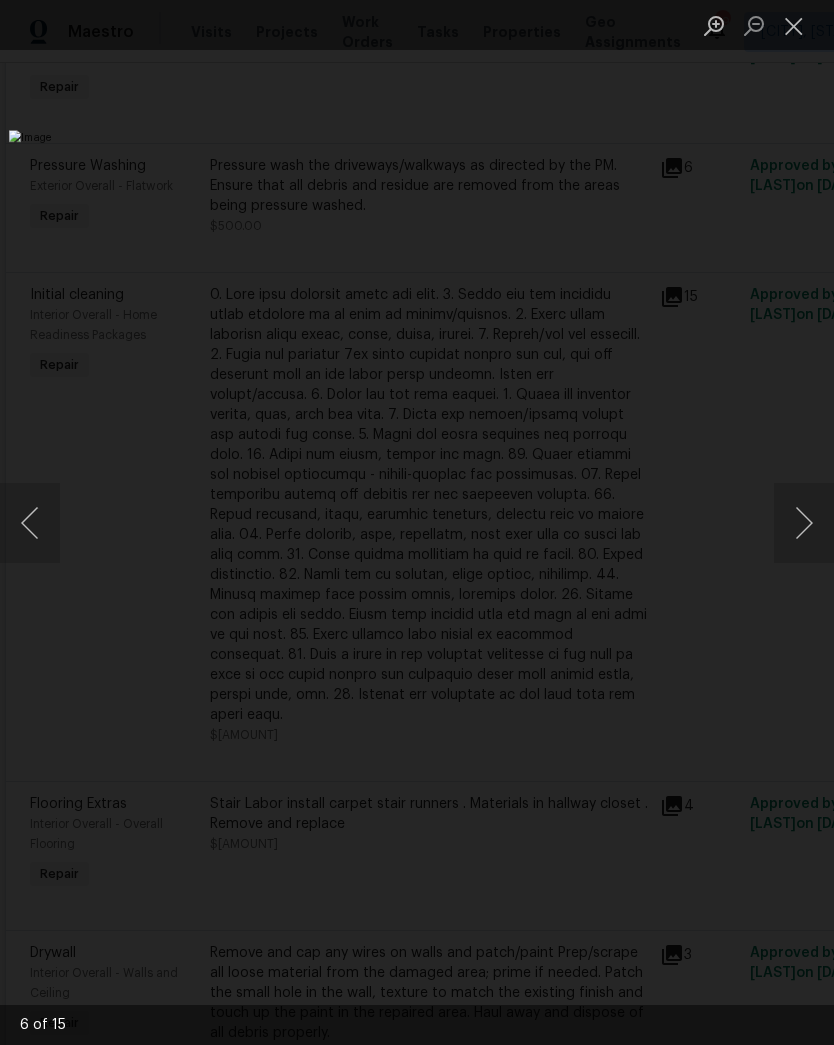 click at bounding box center [804, 523] 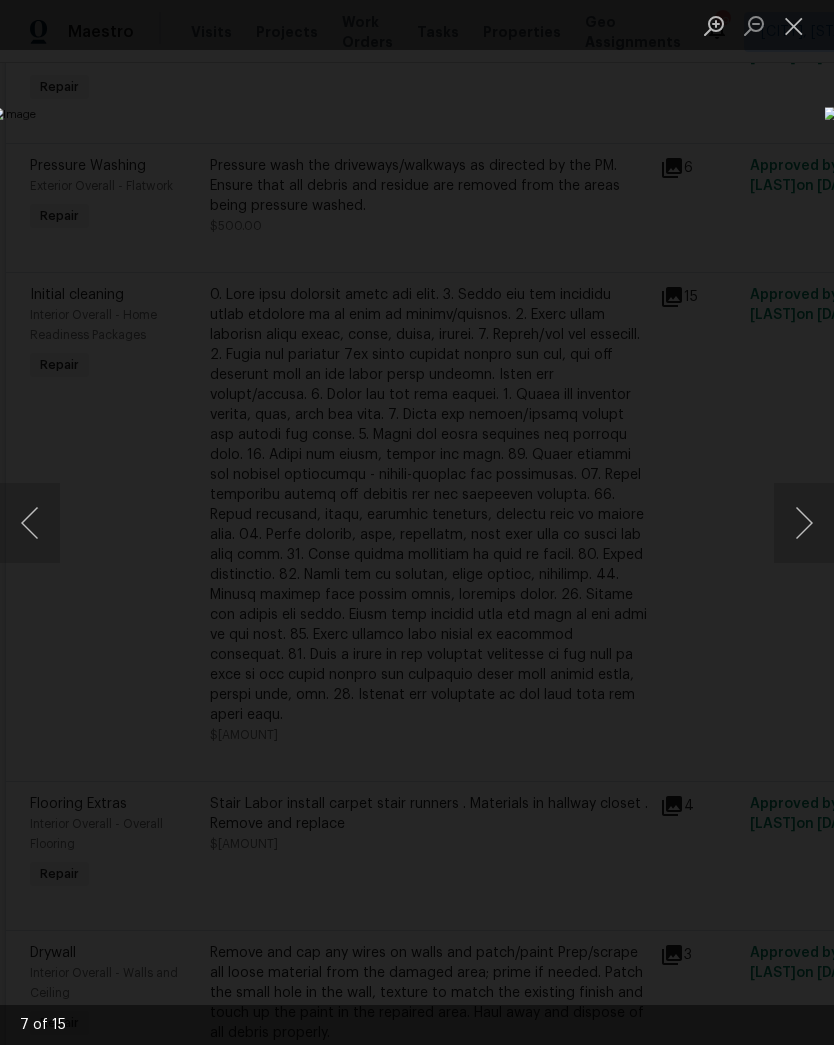 click at bounding box center (804, 523) 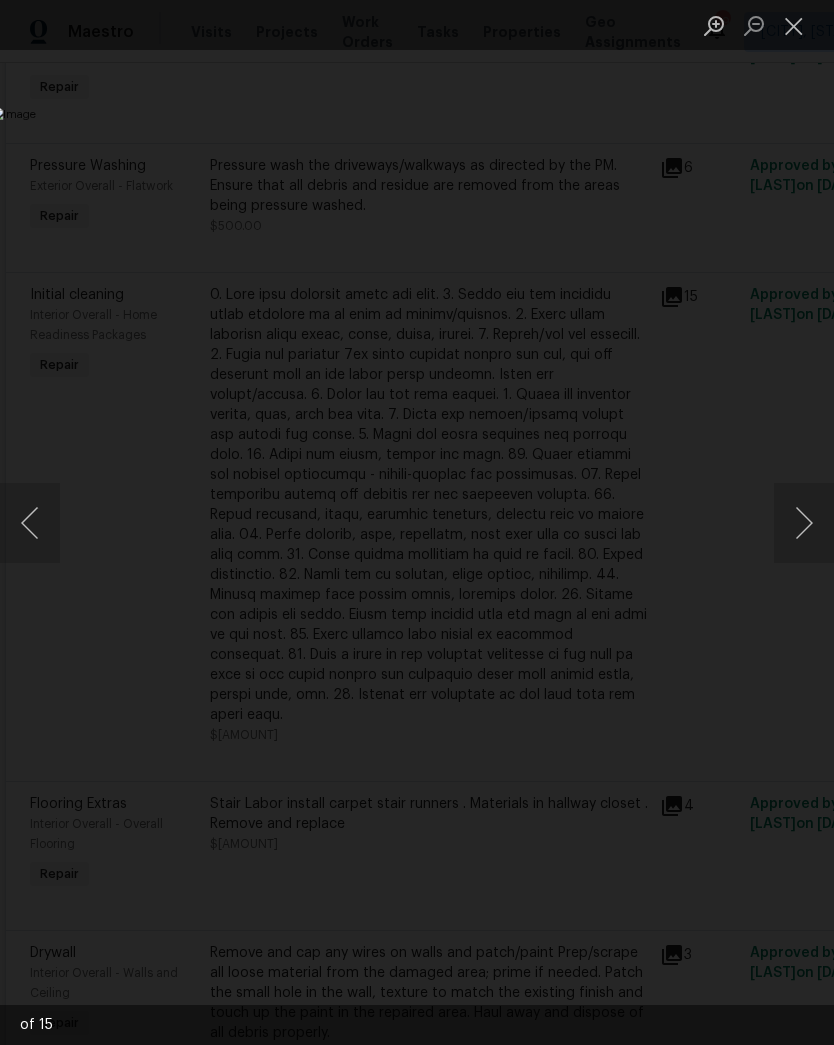 click at bounding box center [804, 523] 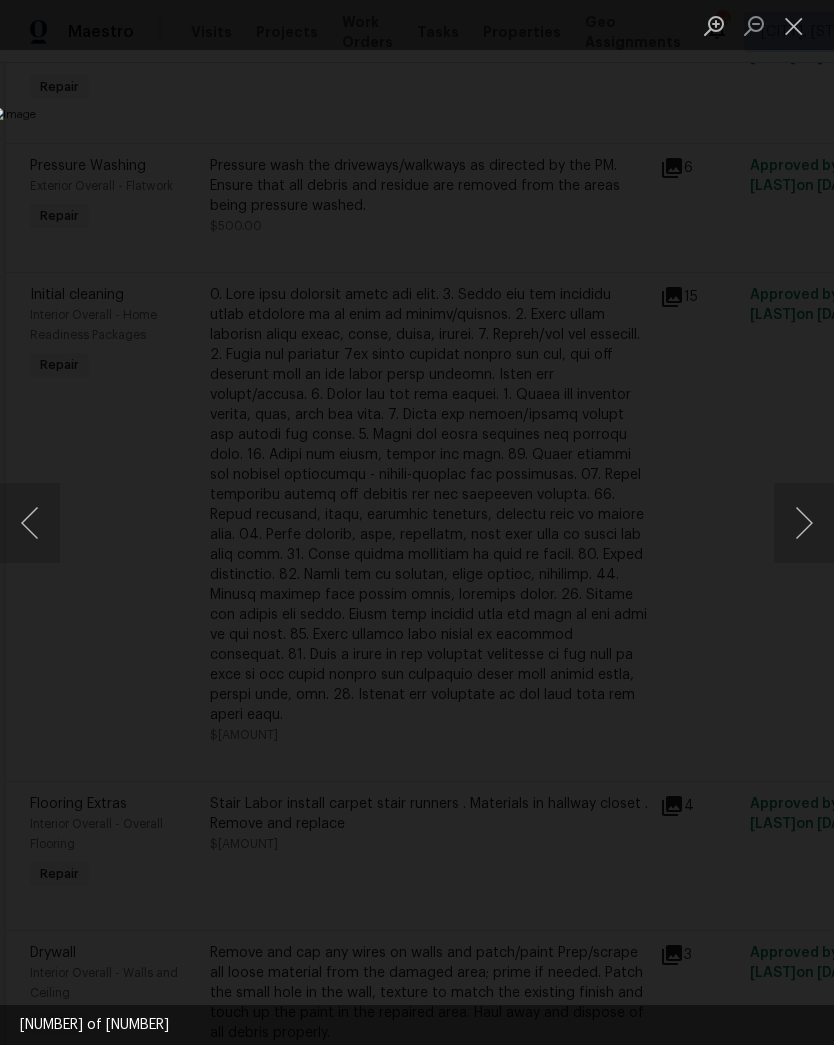 click at bounding box center (804, 523) 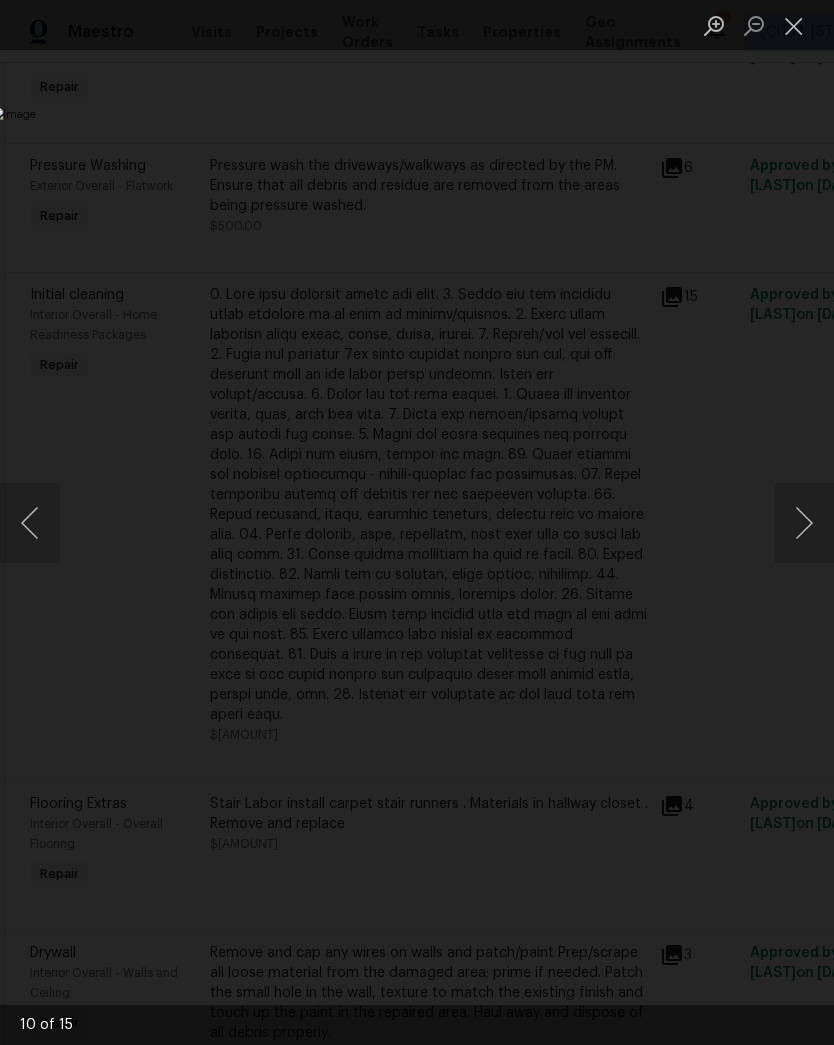 click at bounding box center [804, 523] 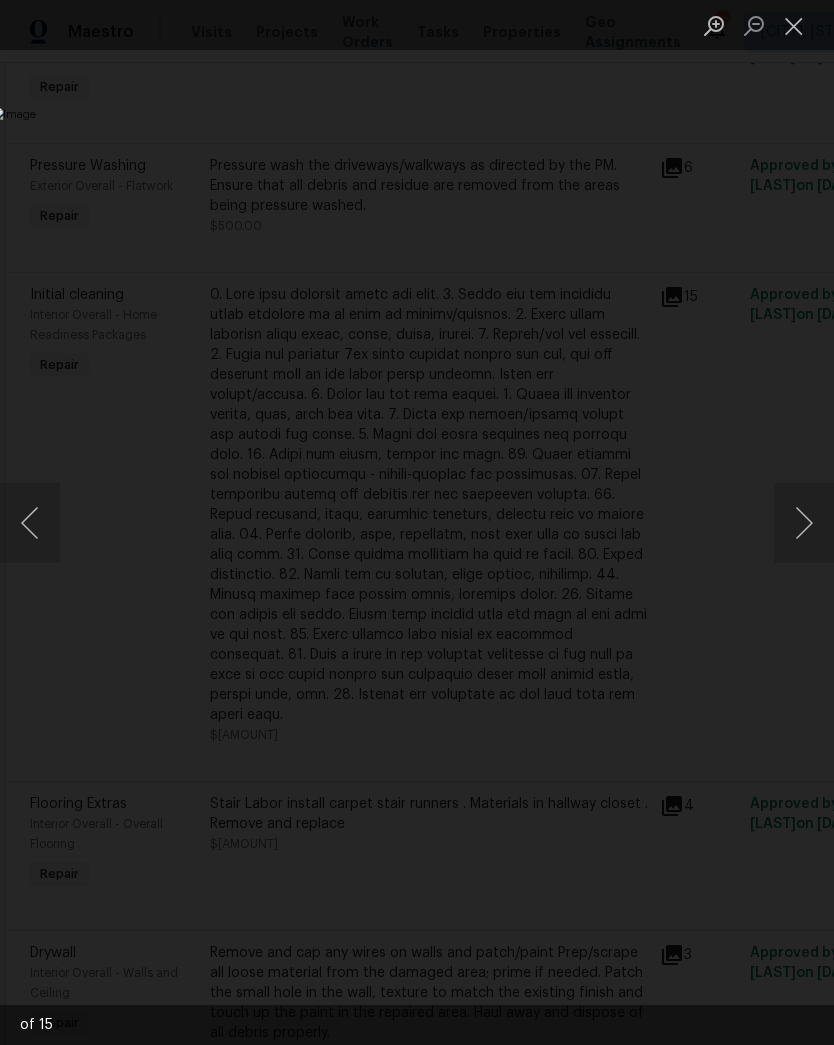 click at bounding box center (804, 523) 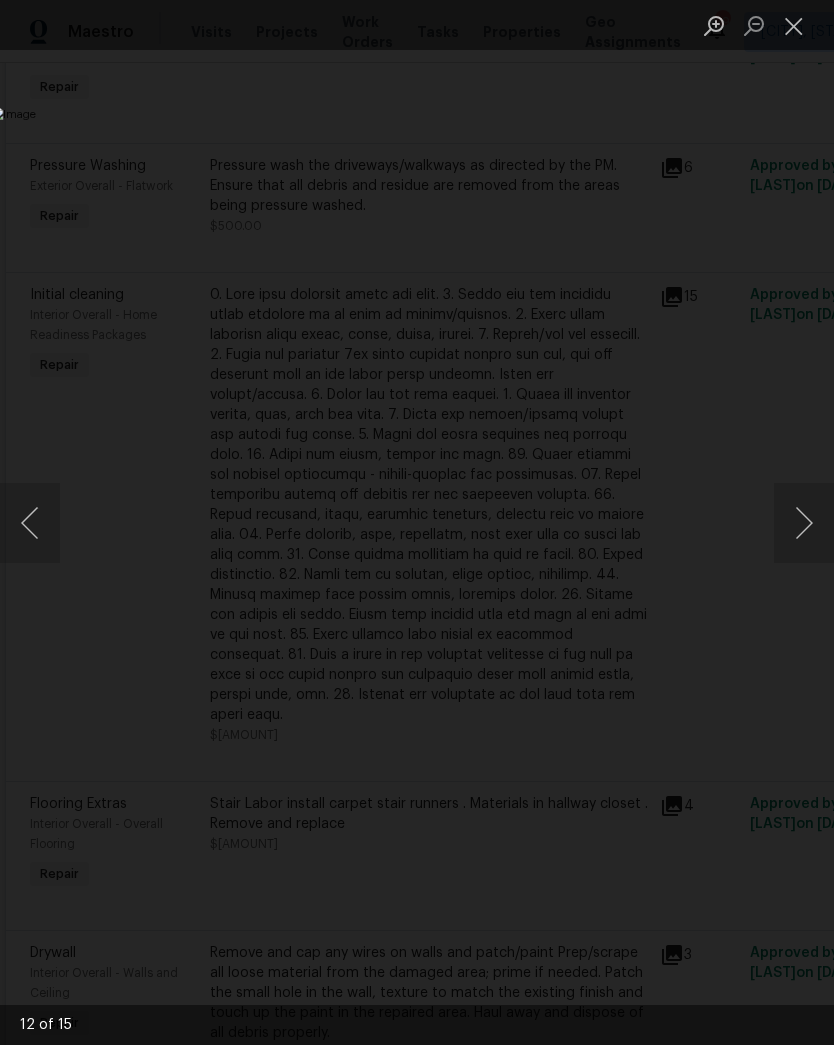 click at bounding box center [804, 523] 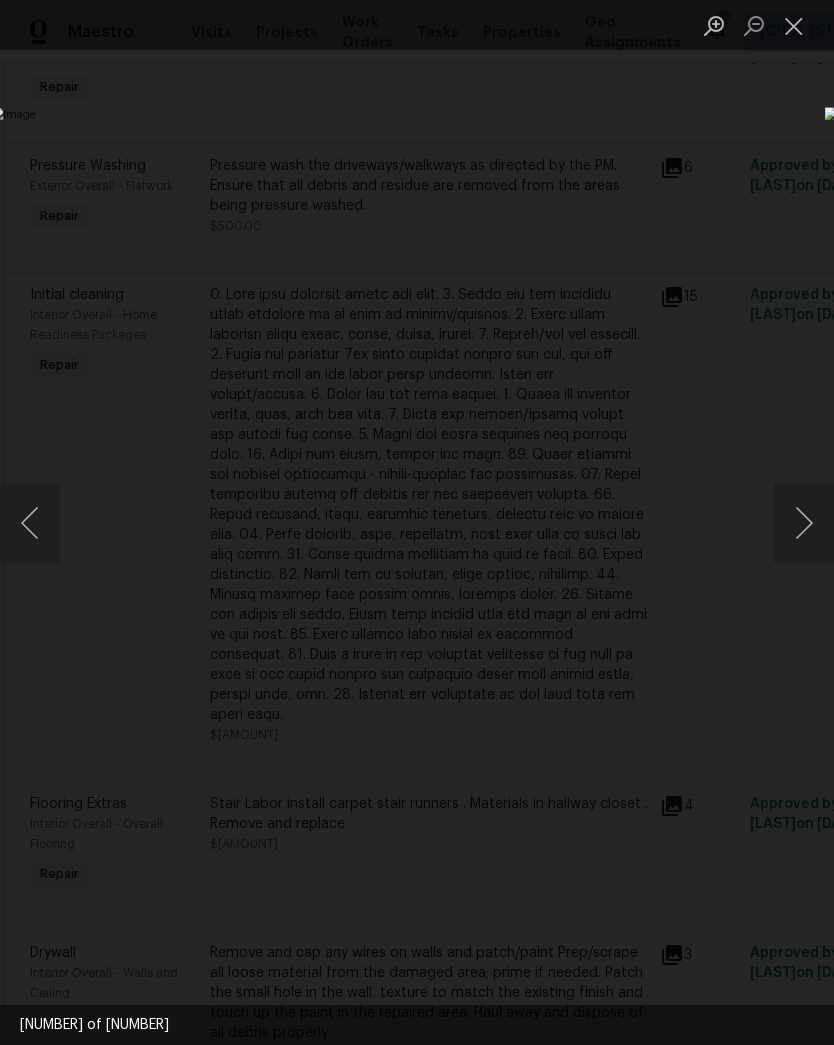 click at bounding box center (804, 523) 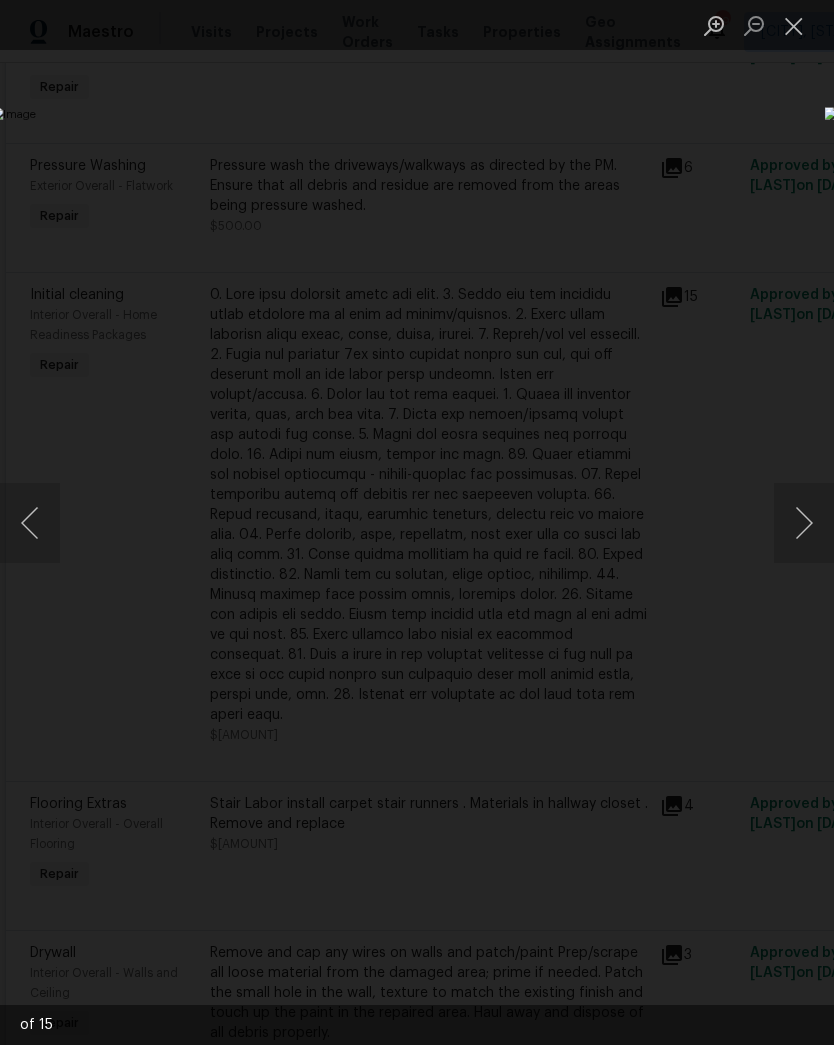 click at bounding box center [804, 523] 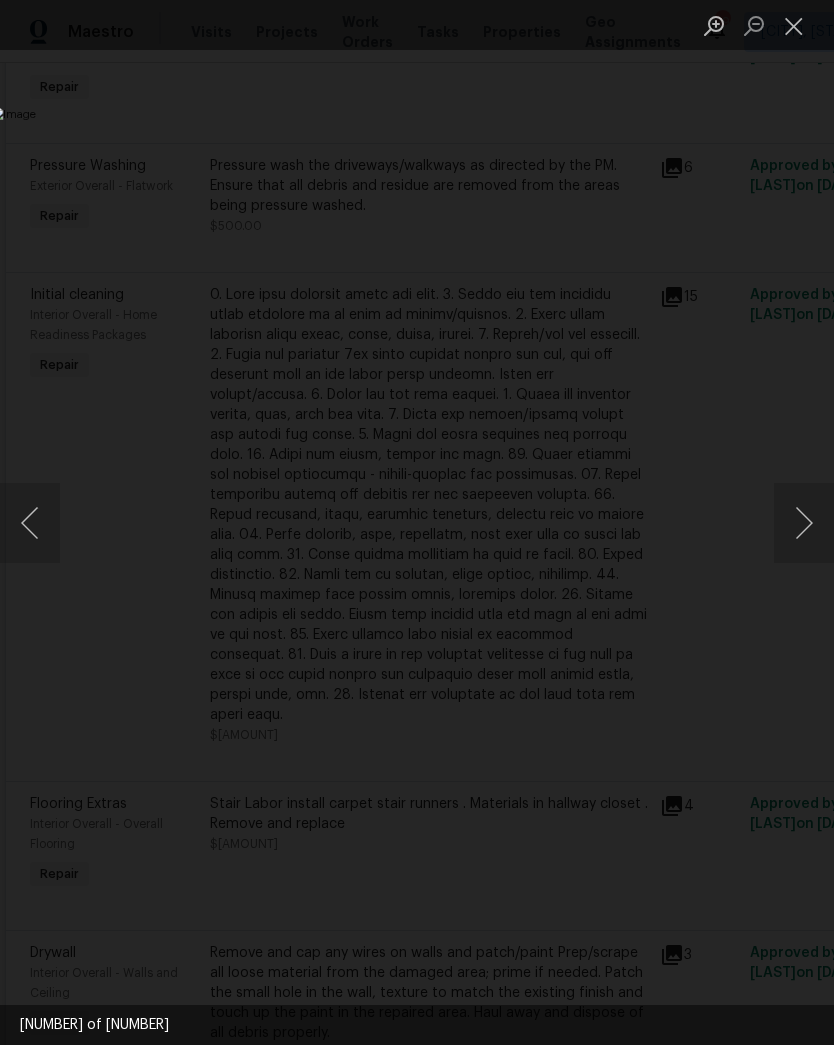 click at bounding box center [804, 523] 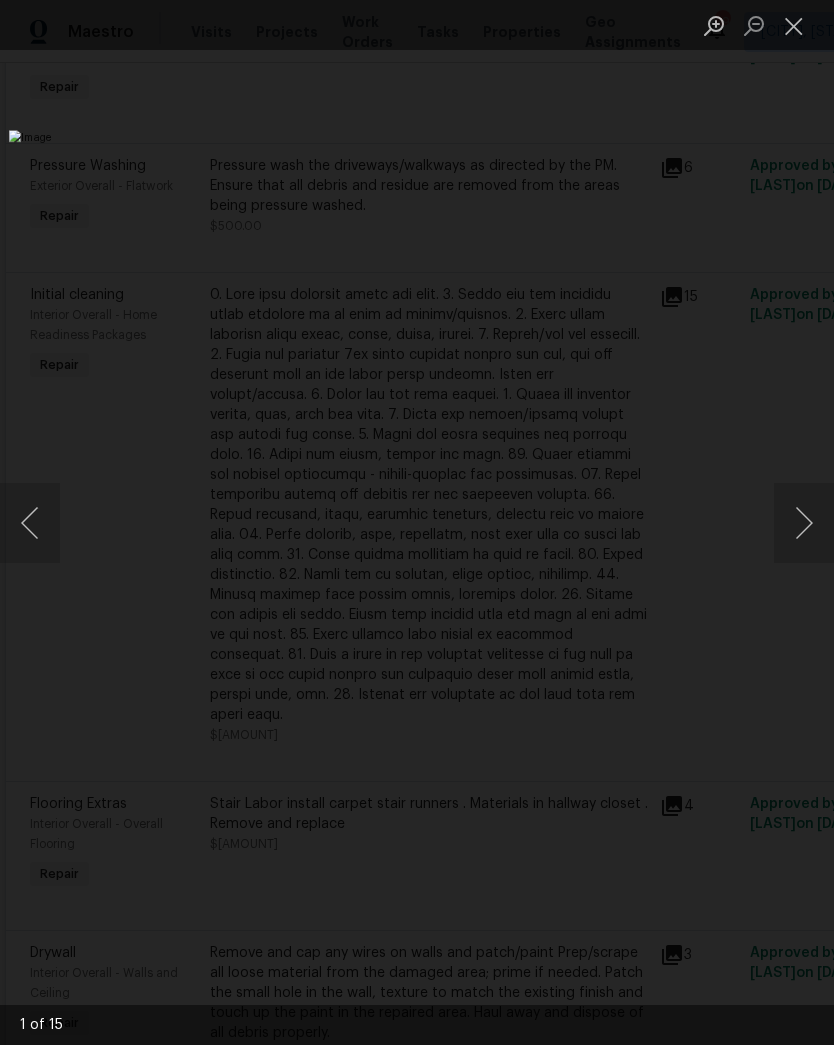 click at bounding box center [804, 523] 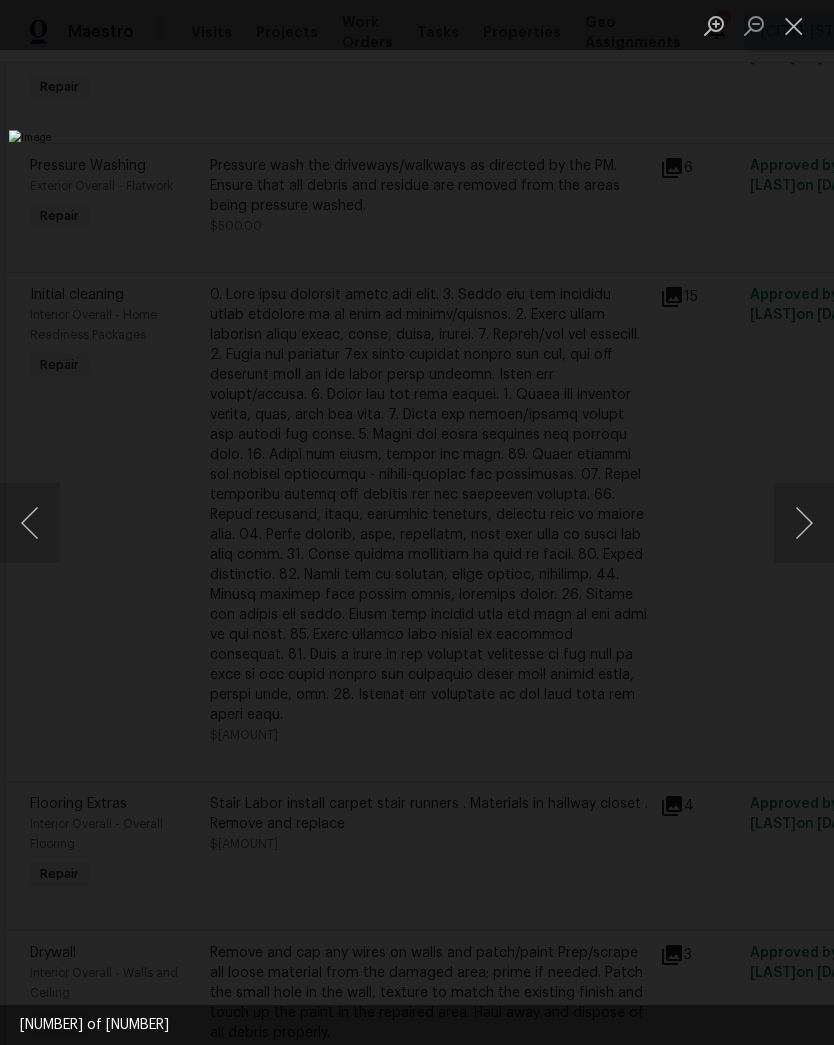 click at bounding box center (804, 523) 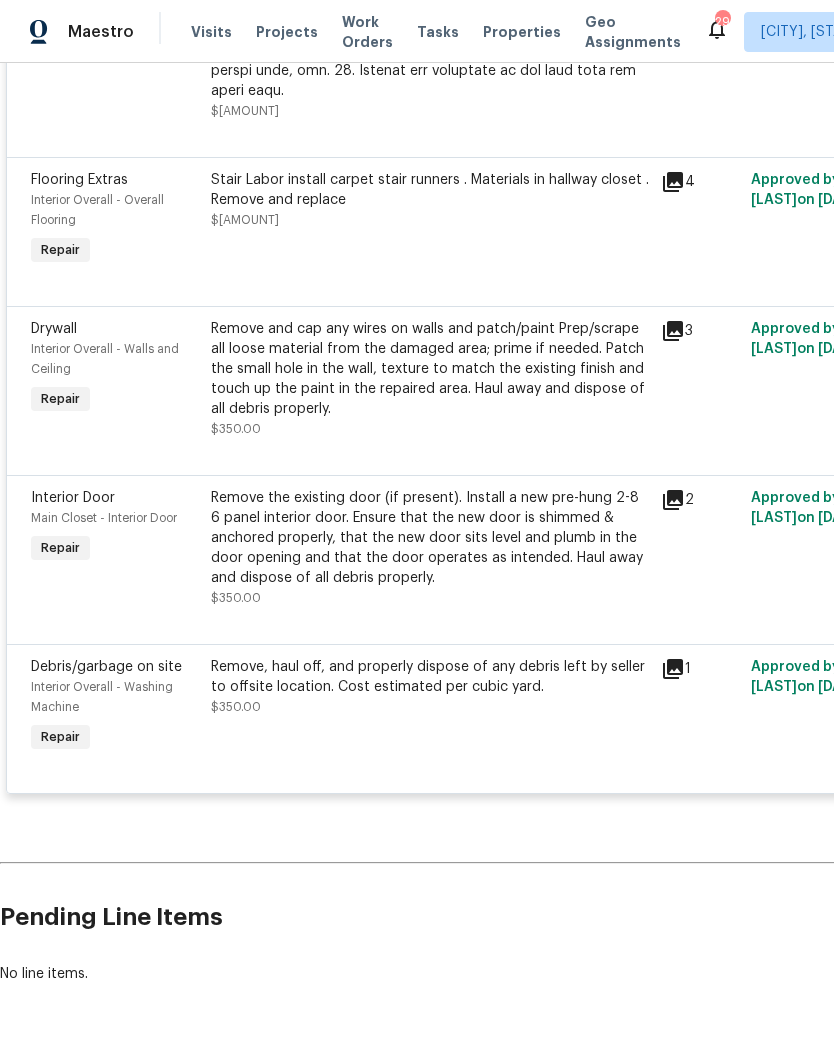 scroll, scrollTop: 1501, scrollLeft: 0, axis: vertical 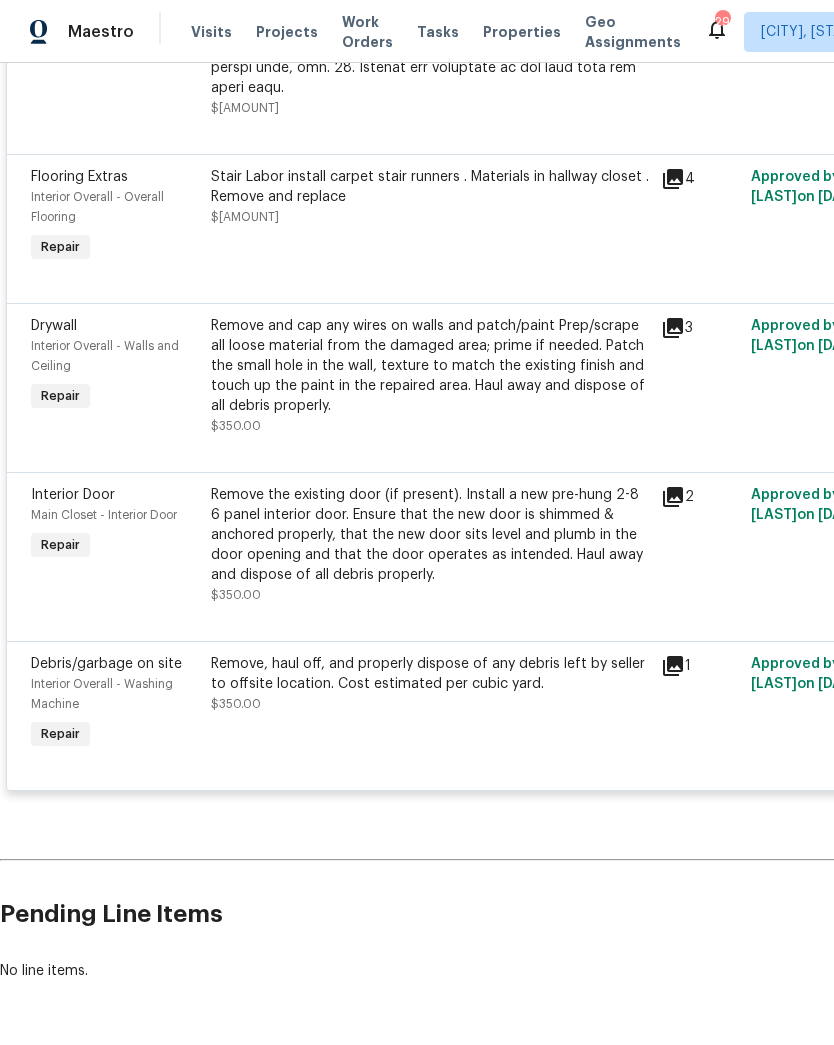 click 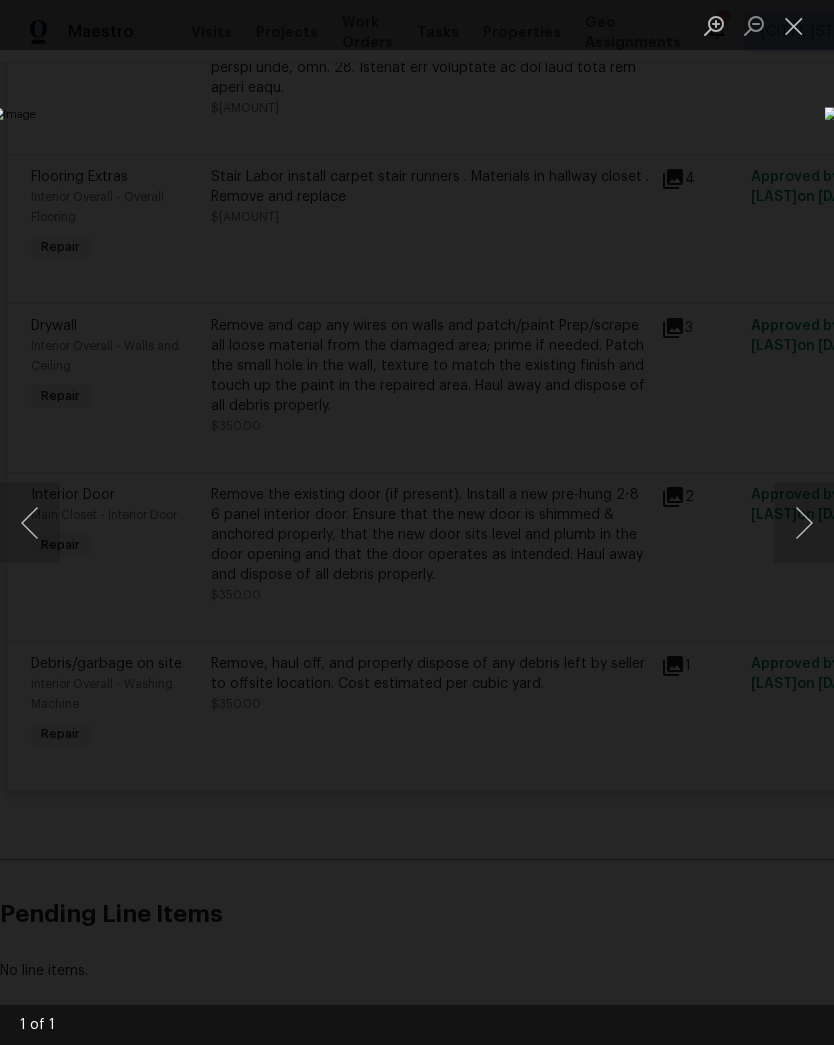 click at bounding box center (804, 523) 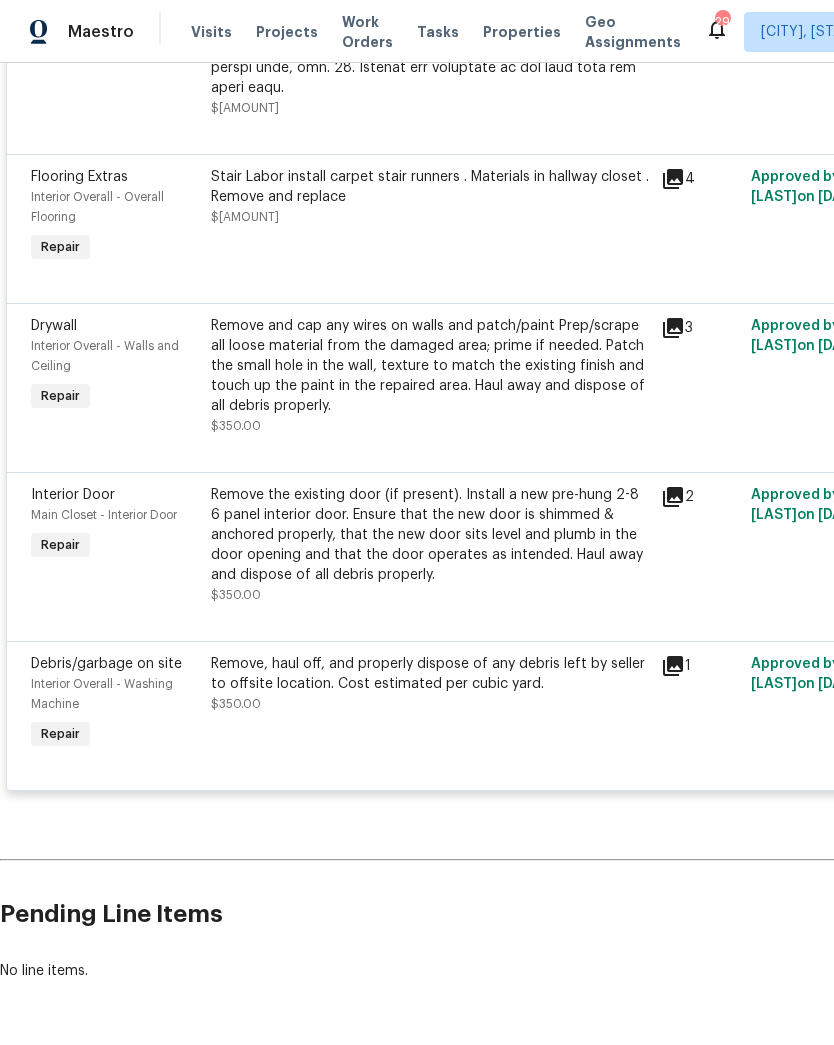 click 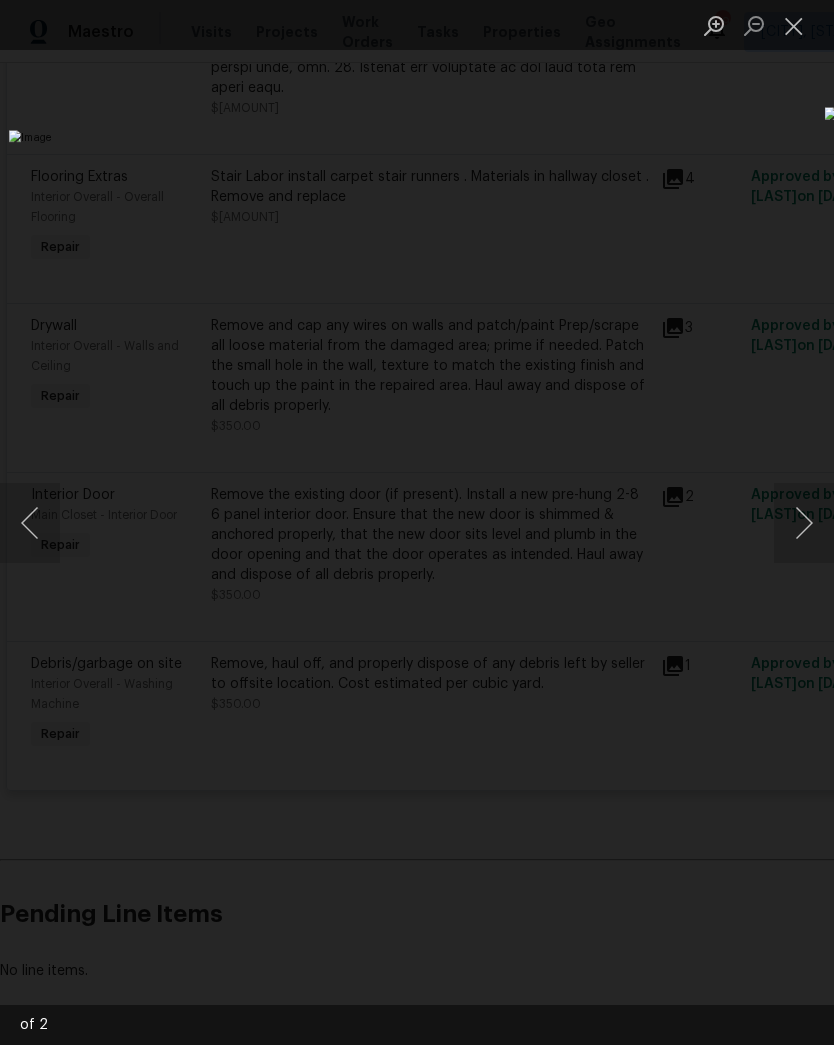 click at bounding box center [804, 523] 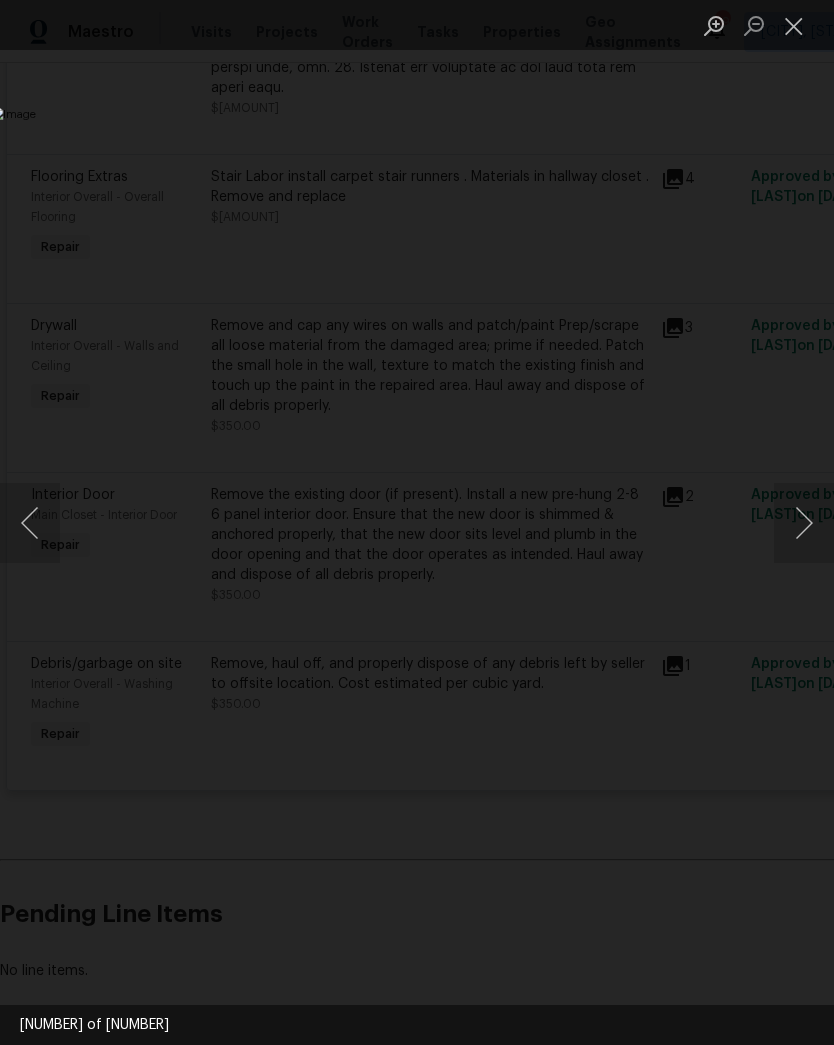 click at bounding box center [804, 523] 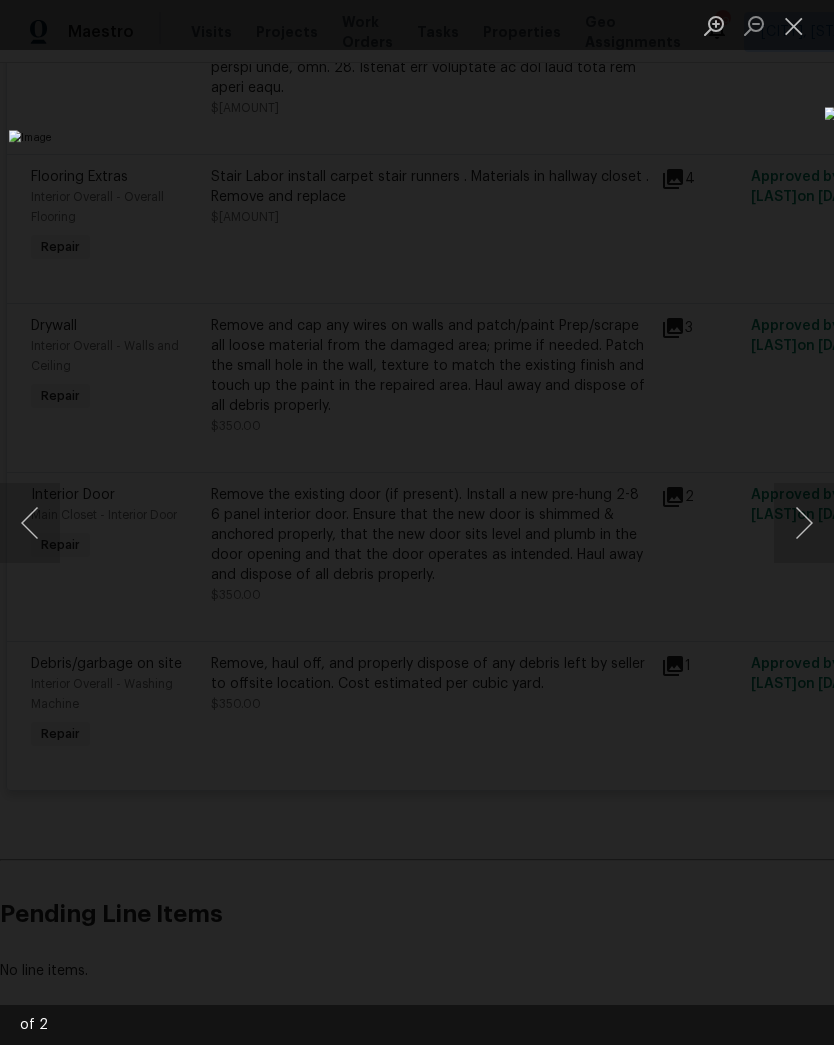 click at bounding box center (794, 25) 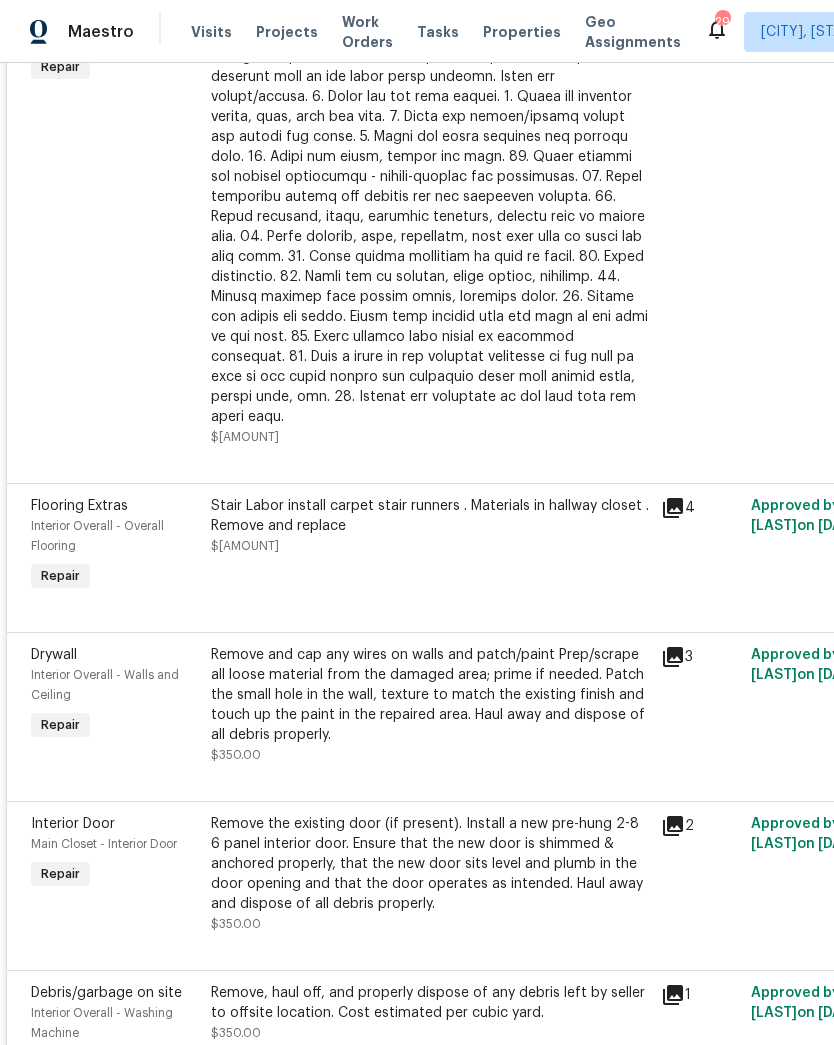 scroll, scrollTop: 1171, scrollLeft: 0, axis: vertical 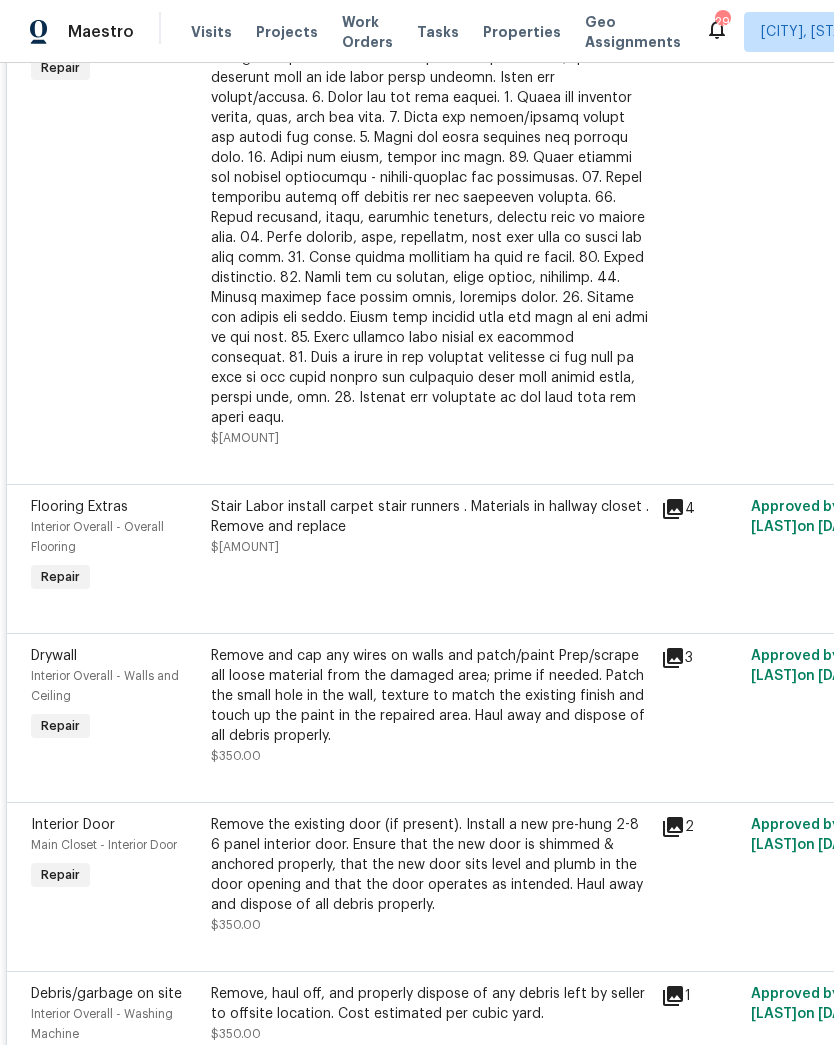 click 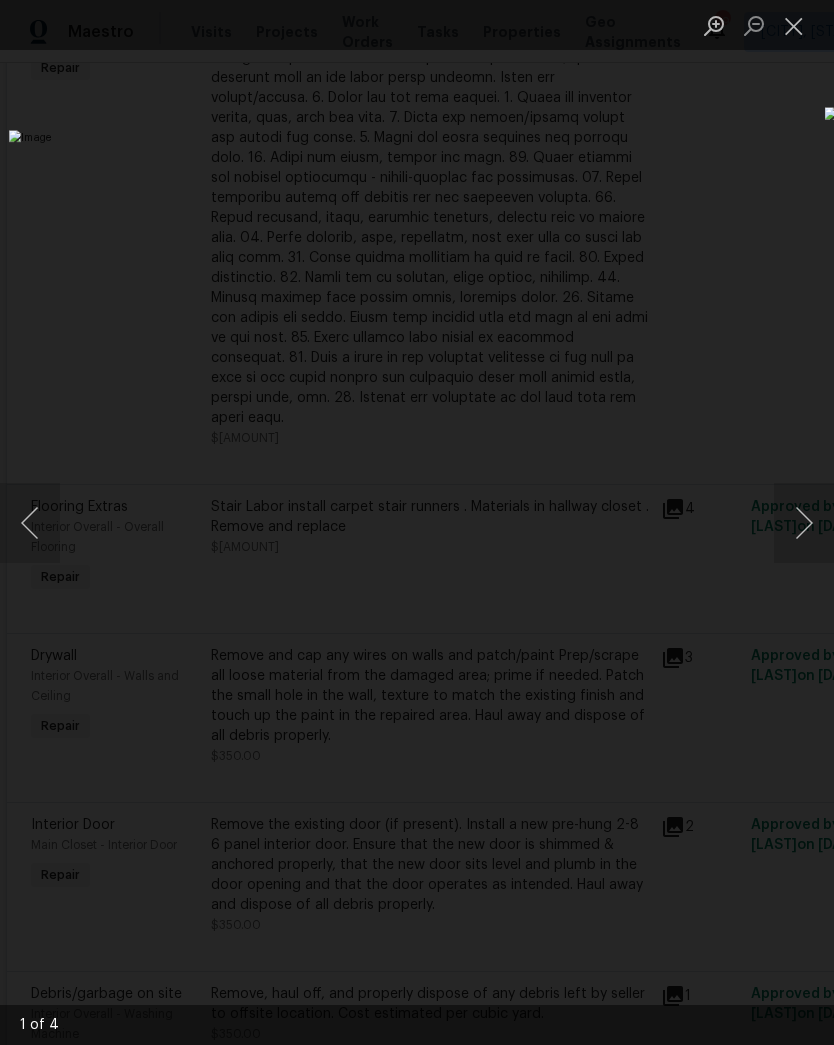 click at bounding box center [804, 523] 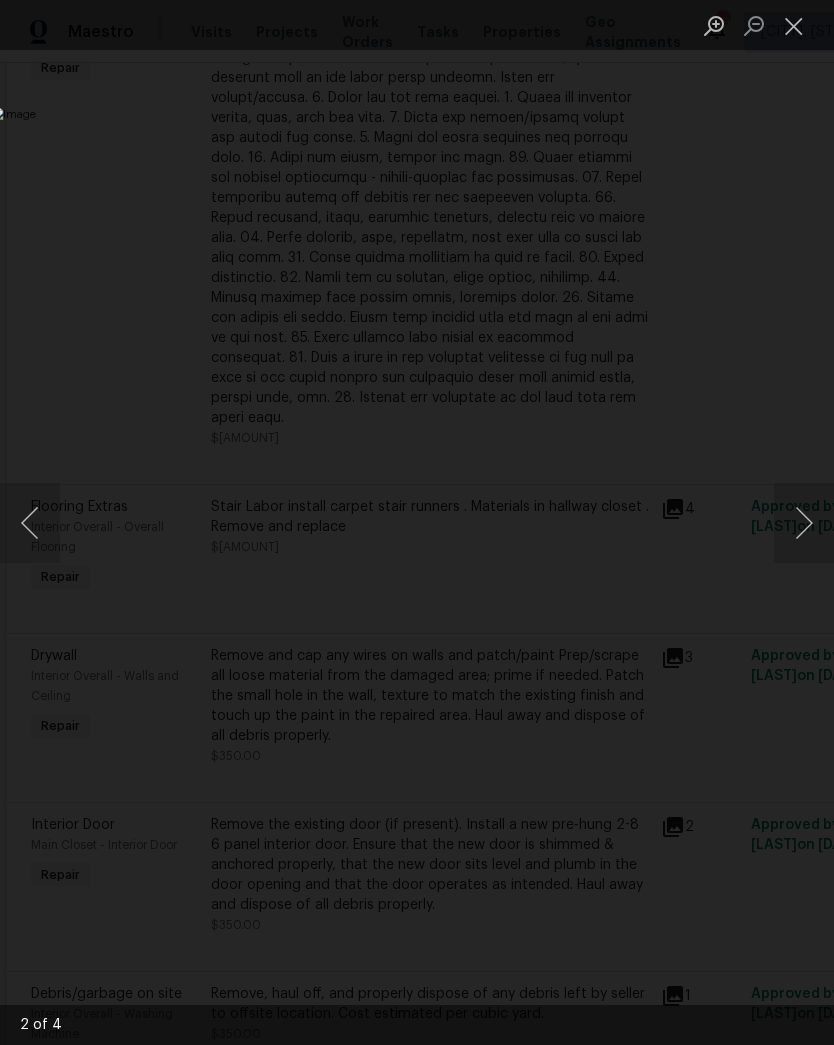 click at bounding box center (804, 523) 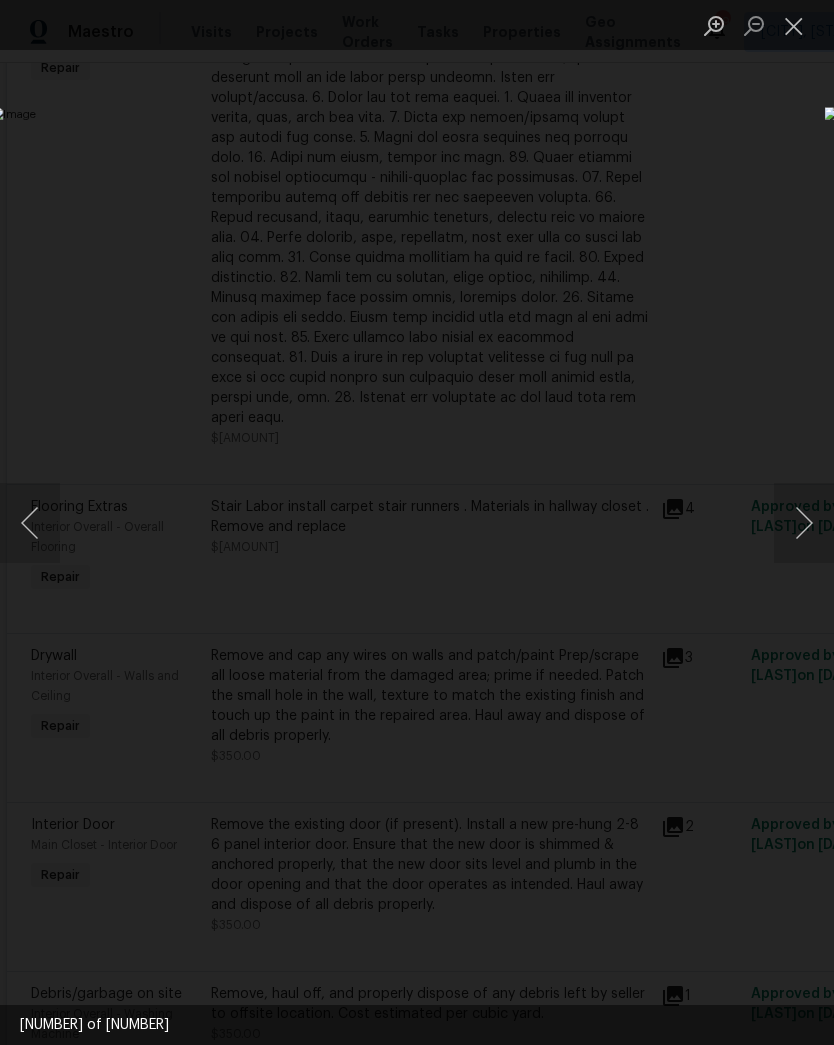 click at bounding box center (804, 523) 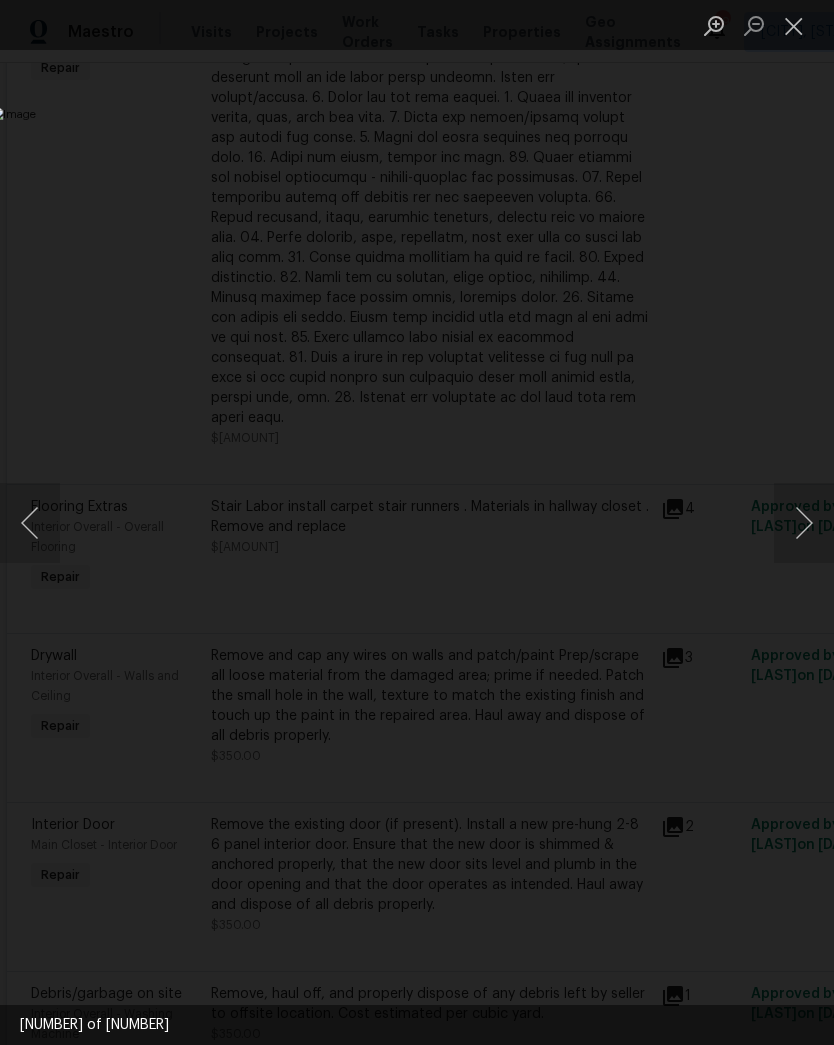 click at bounding box center [804, 523] 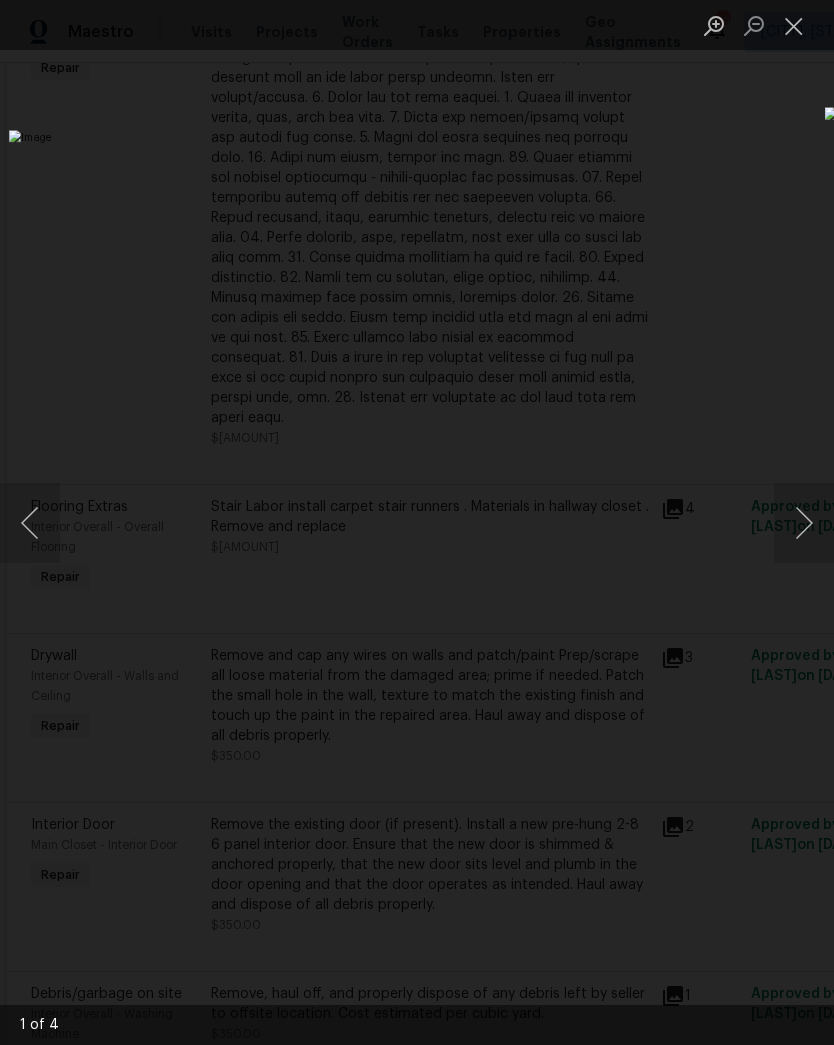 click at bounding box center (804, 523) 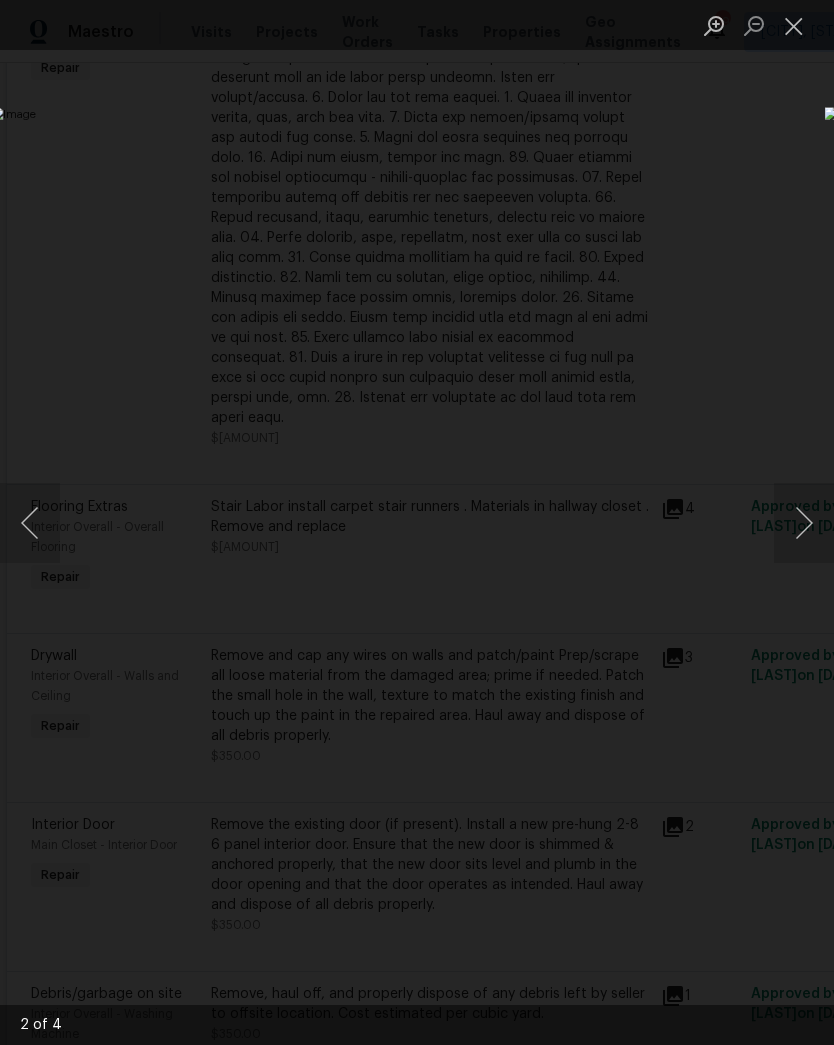 click at bounding box center (804, 523) 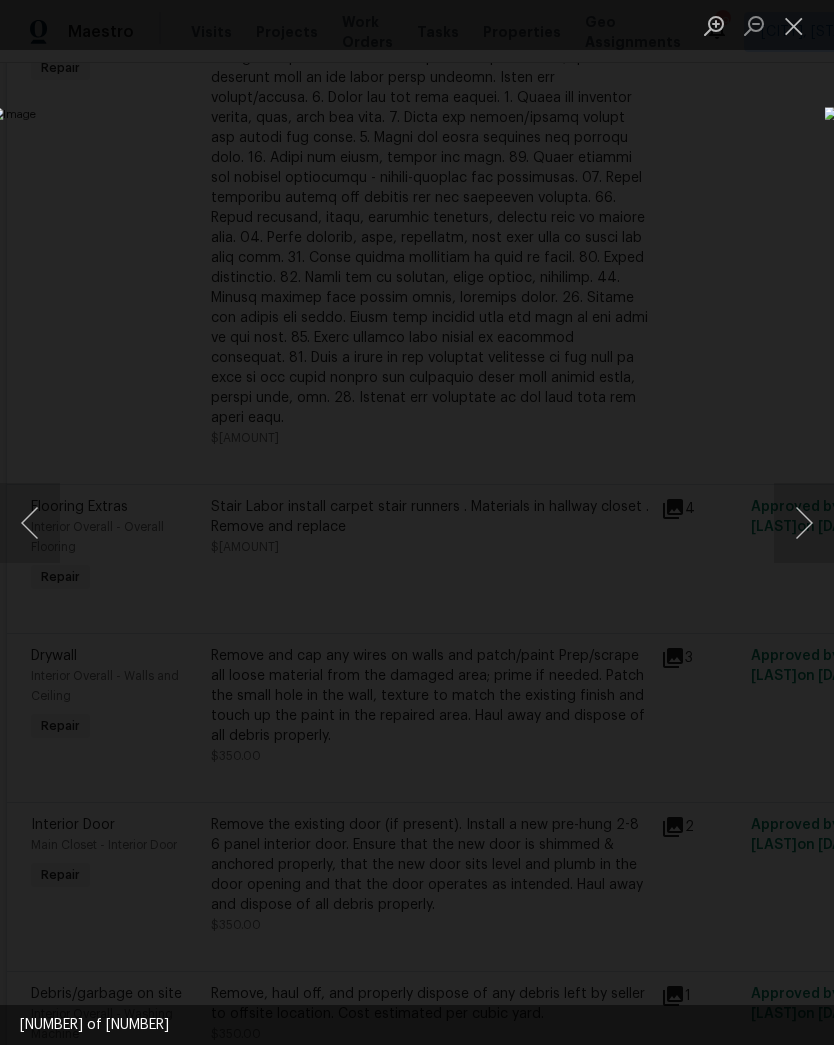 click at bounding box center [794, 25] 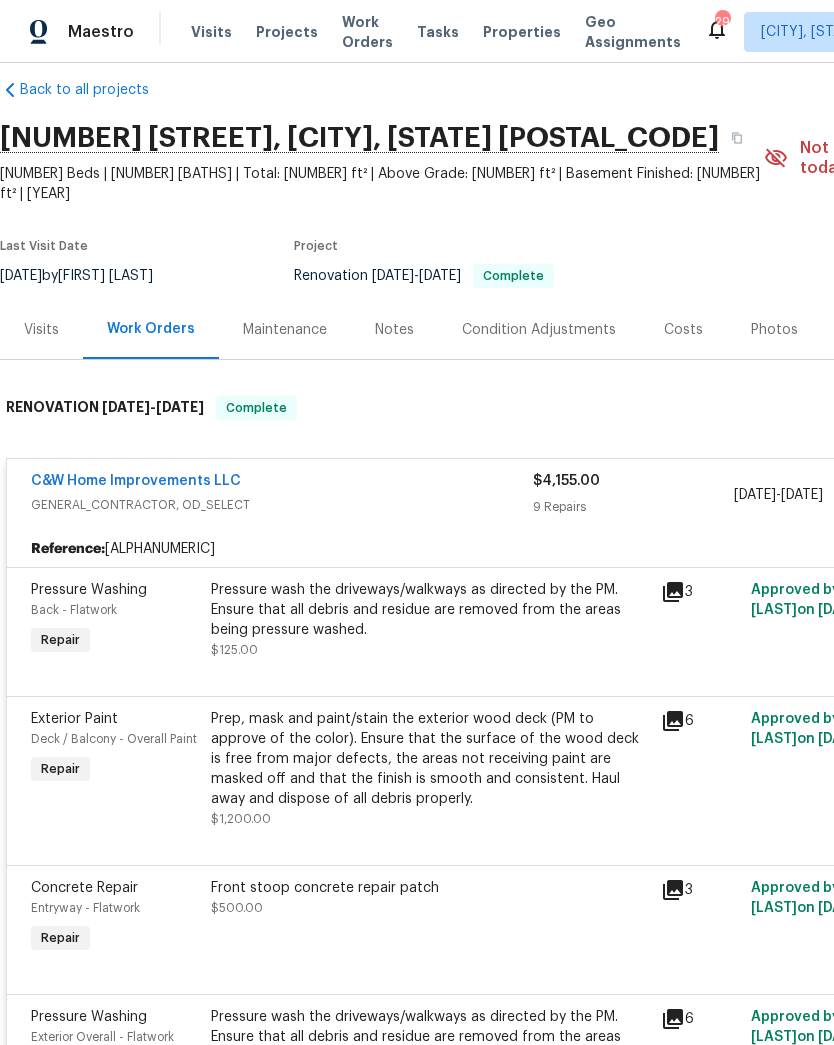 scroll, scrollTop: 24, scrollLeft: 0, axis: vertical 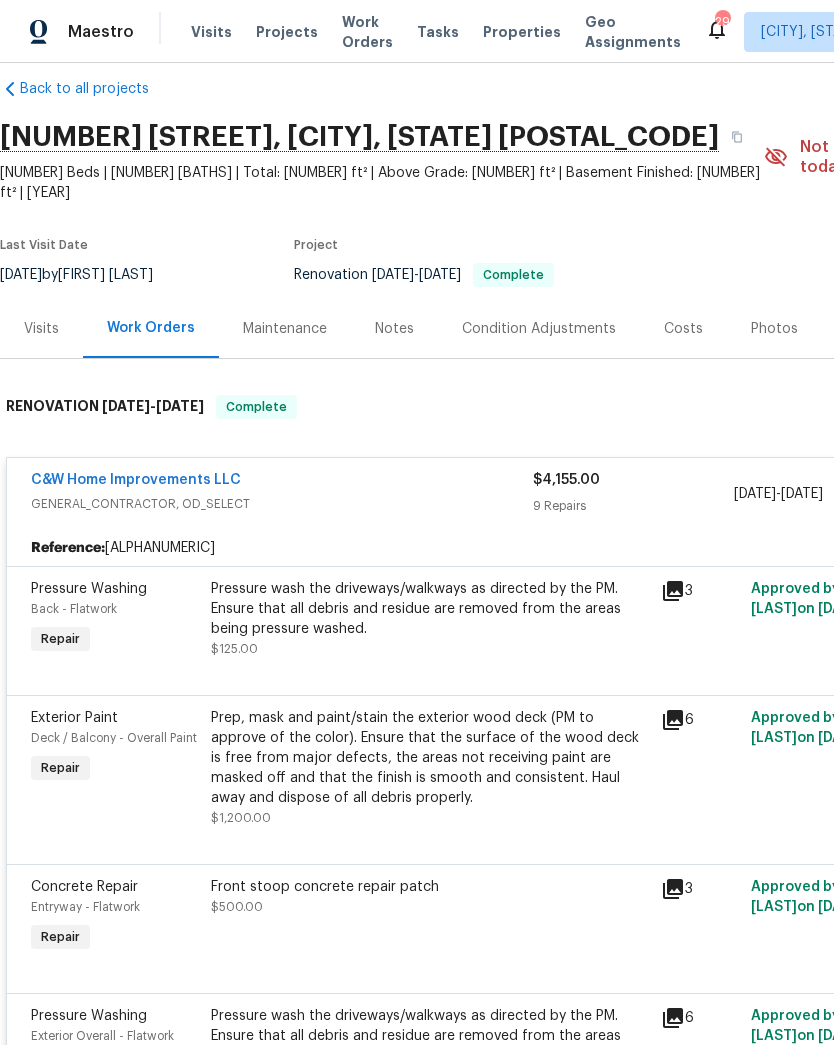 click on "Photos" at bounding box center [774, 329] 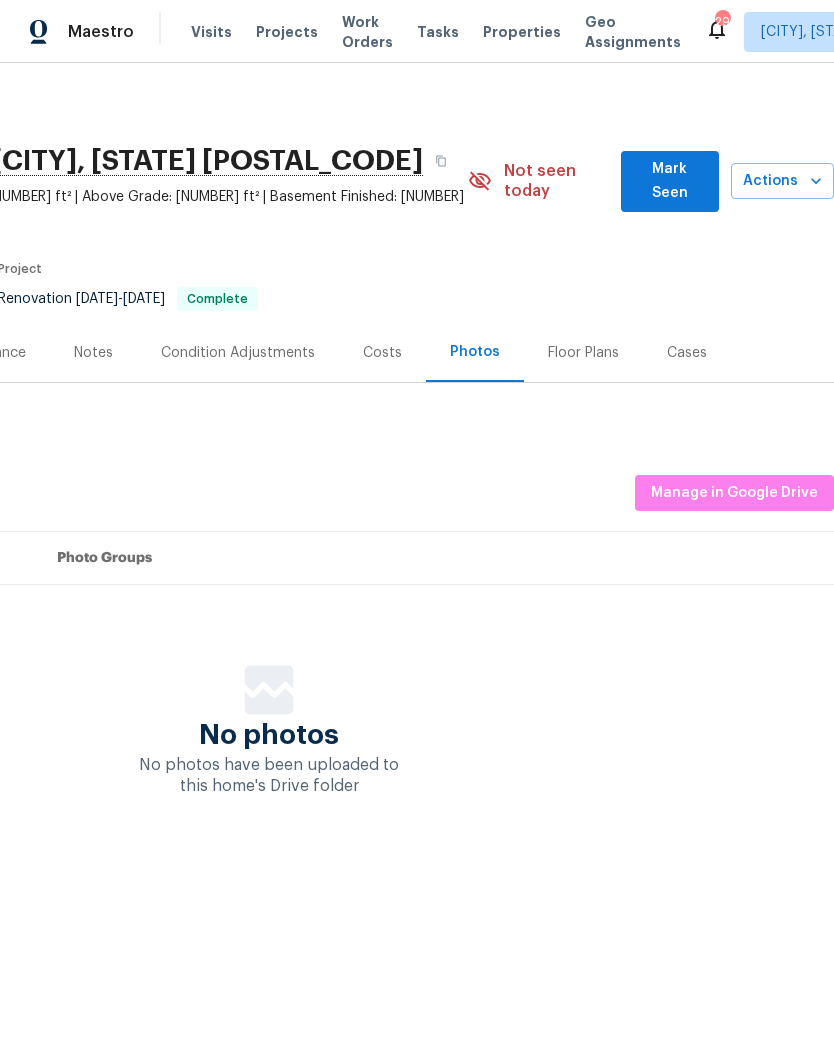 scroll, scrollTop: 0, scrollLeft: 296, axis: horizontal 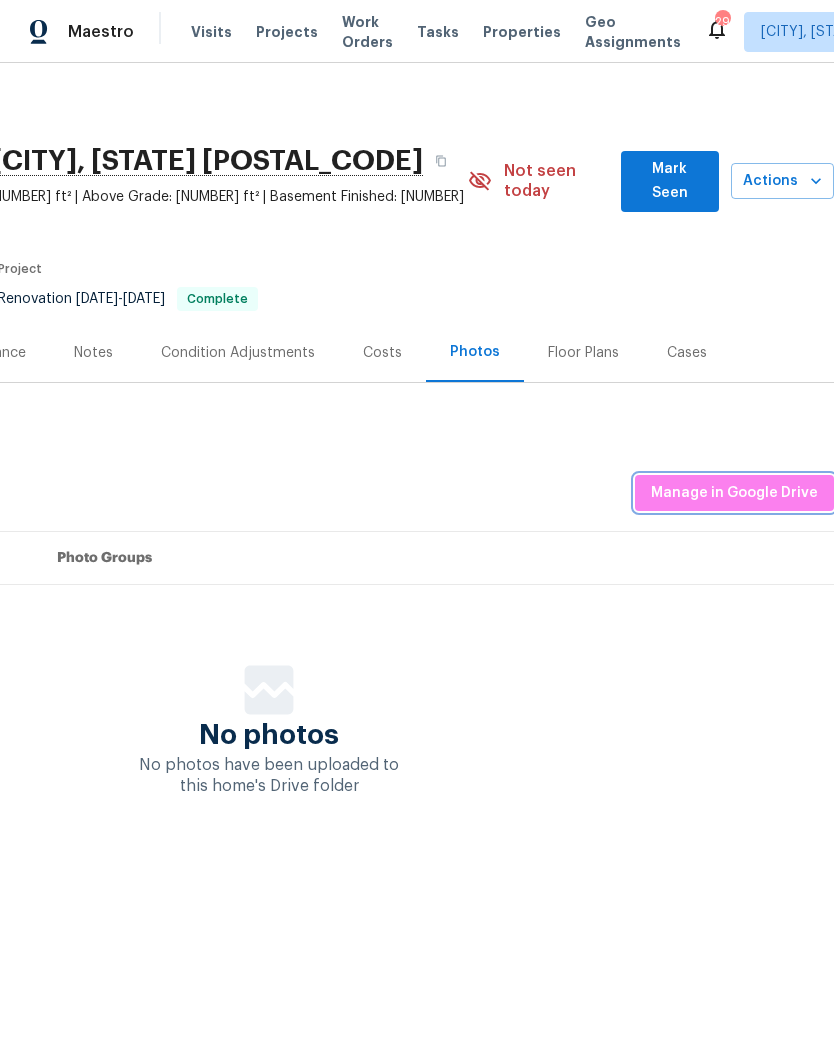 click on "Manage in Google Drive" at bounding box center [734, 493] 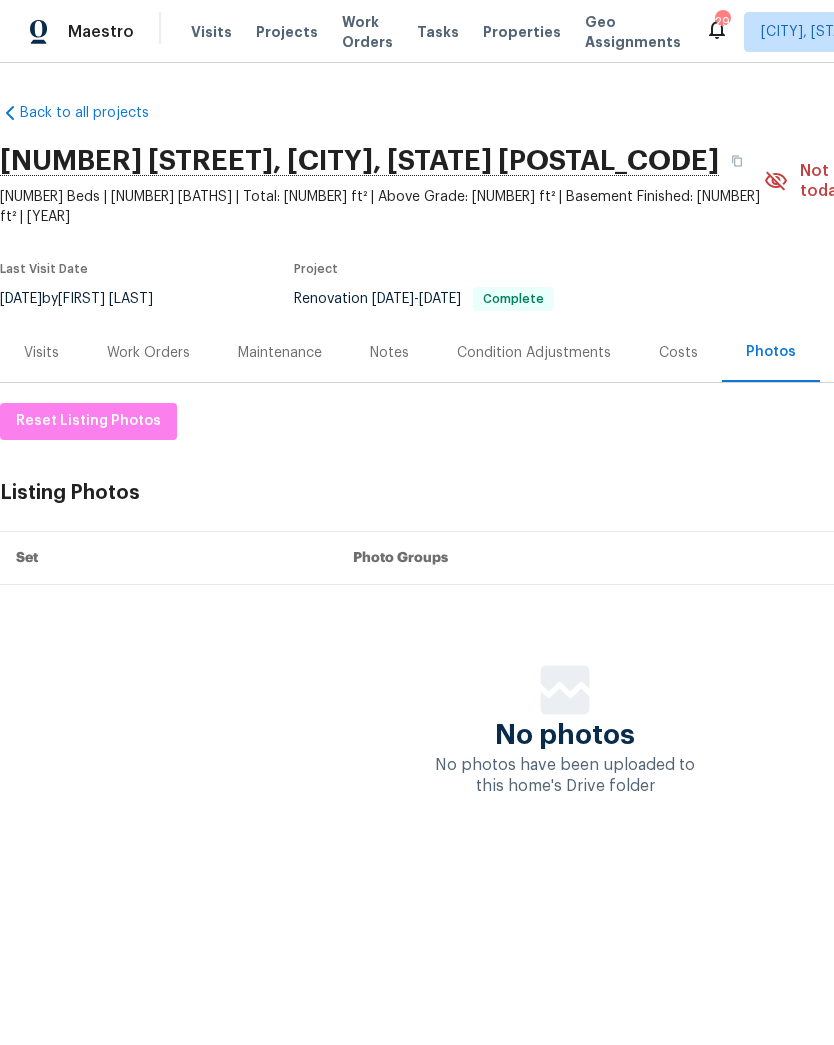 scroll, scrollTop: 0, scrollLeft: 0, axis: both 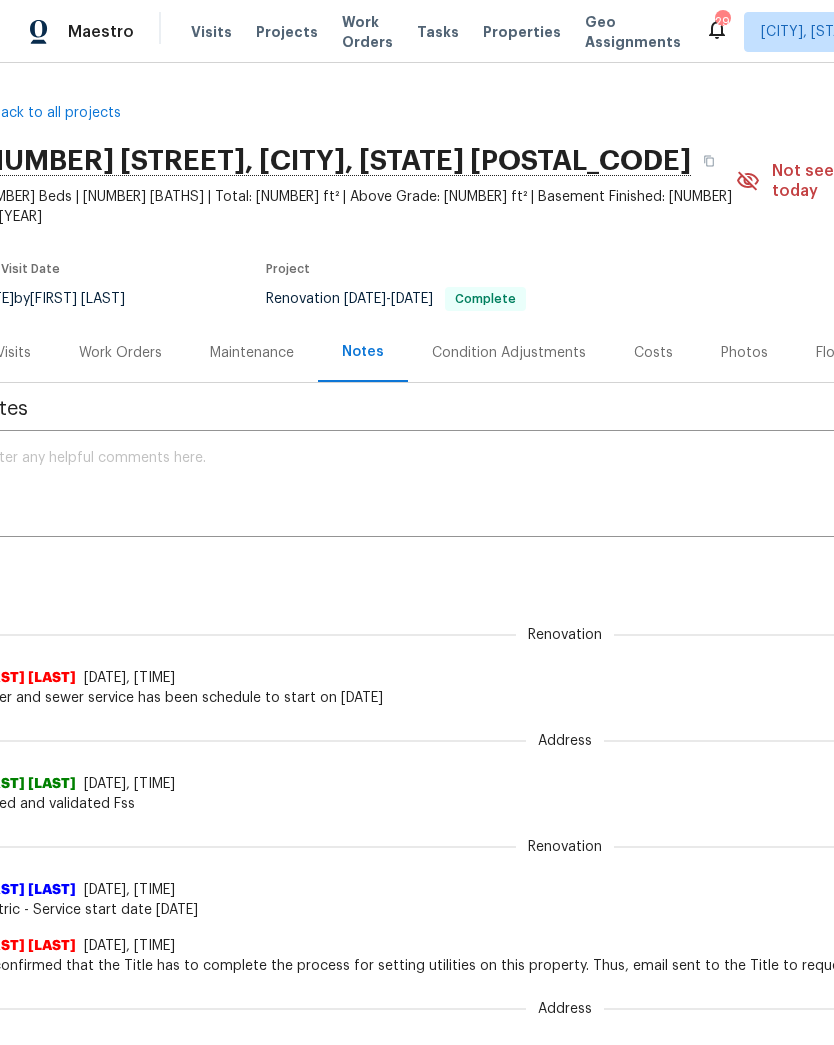 click on "Costs" at bounding box center [653, 353] 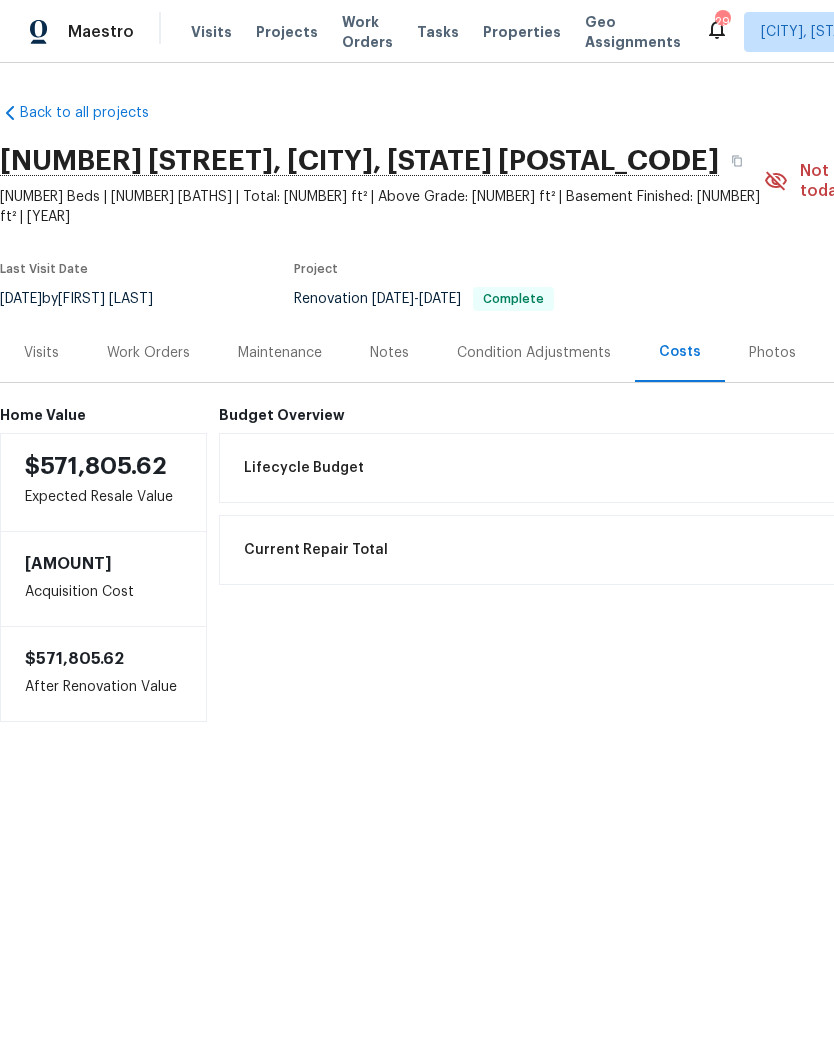 scroll, scrollTop: 0, scrollLeft: 0, axis: both 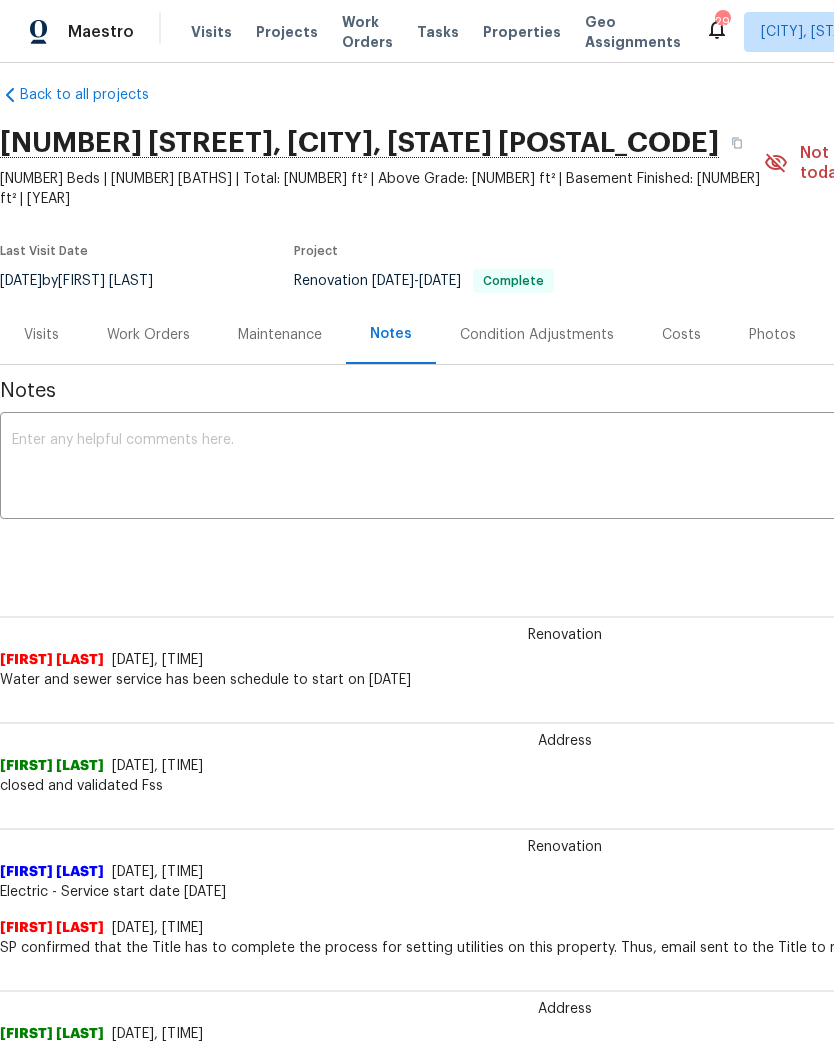 click at bounding box center [565, 468] 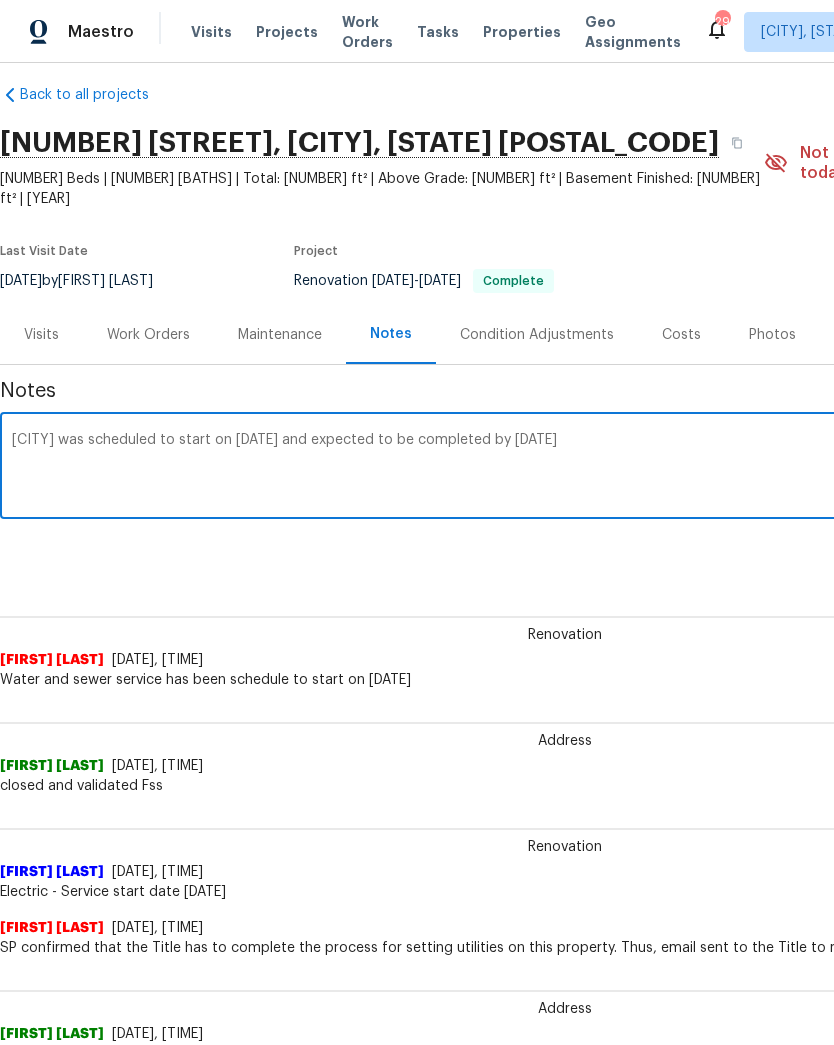 click on "[CITY] was scheduled to start on [DATE] and expected to be completed by [DATE]" at bounding box center (565, 468) 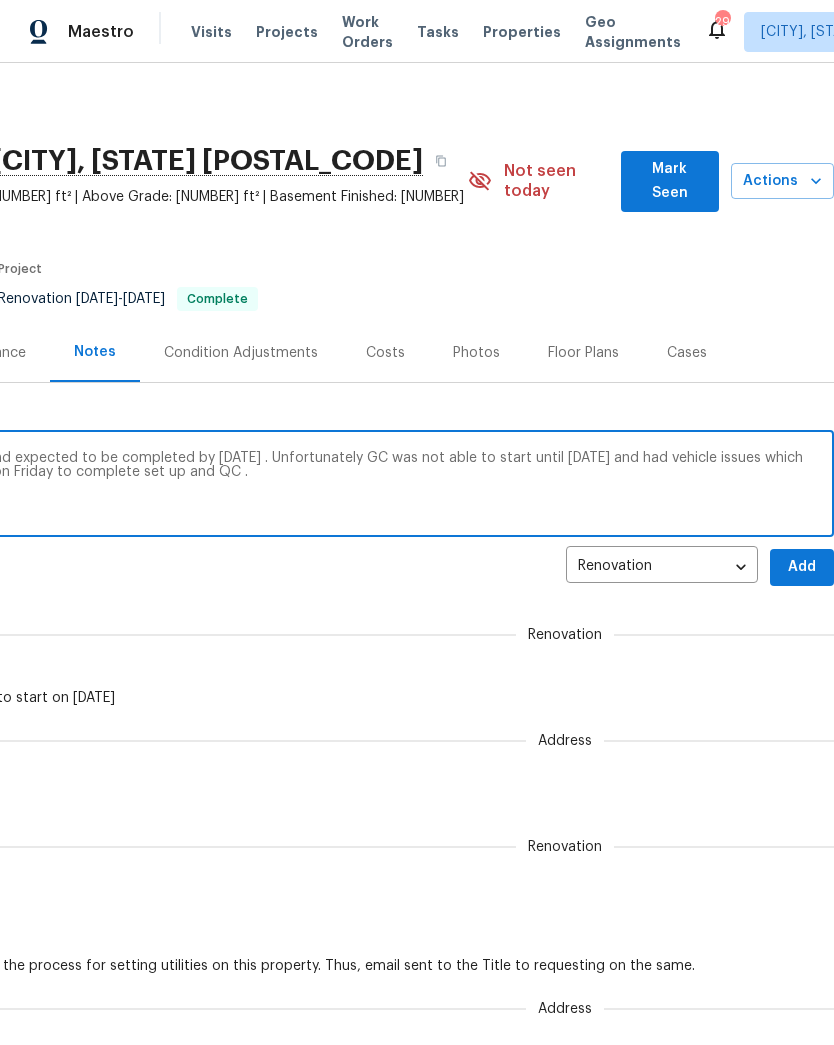 scroll, scrollTop: 0, scrollLeft: 296, axis: horizontal 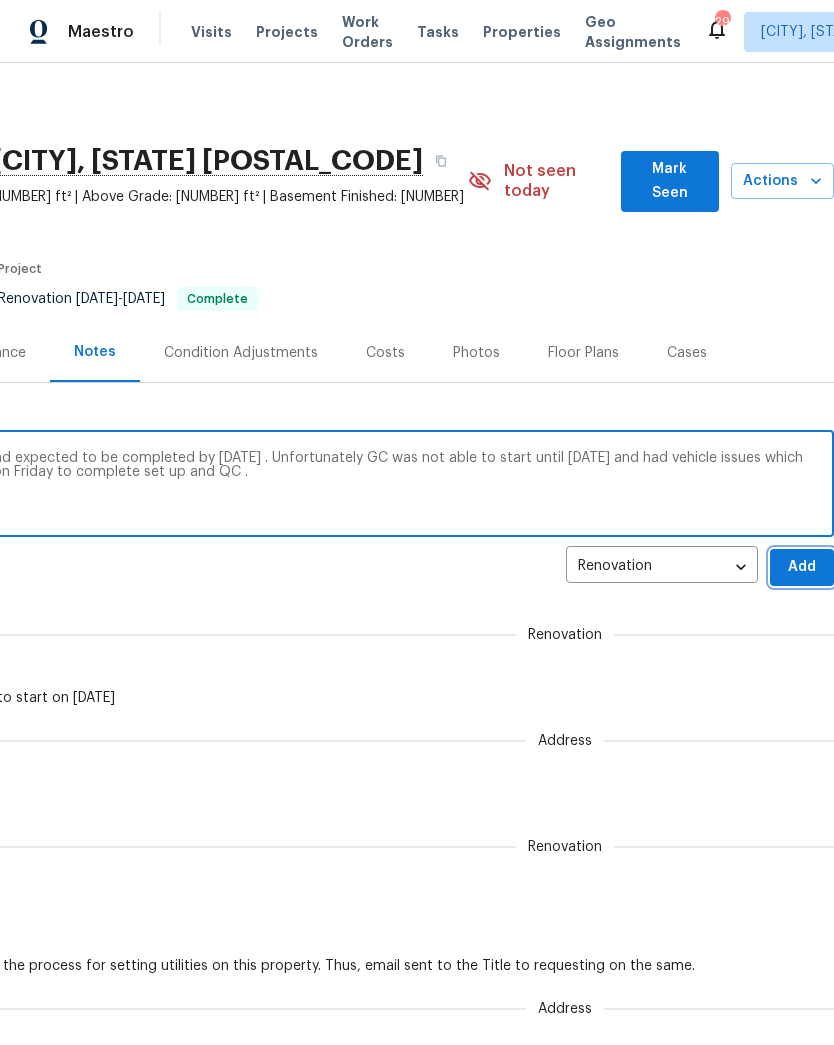 click on "Add" at bounding box center (802, 567) 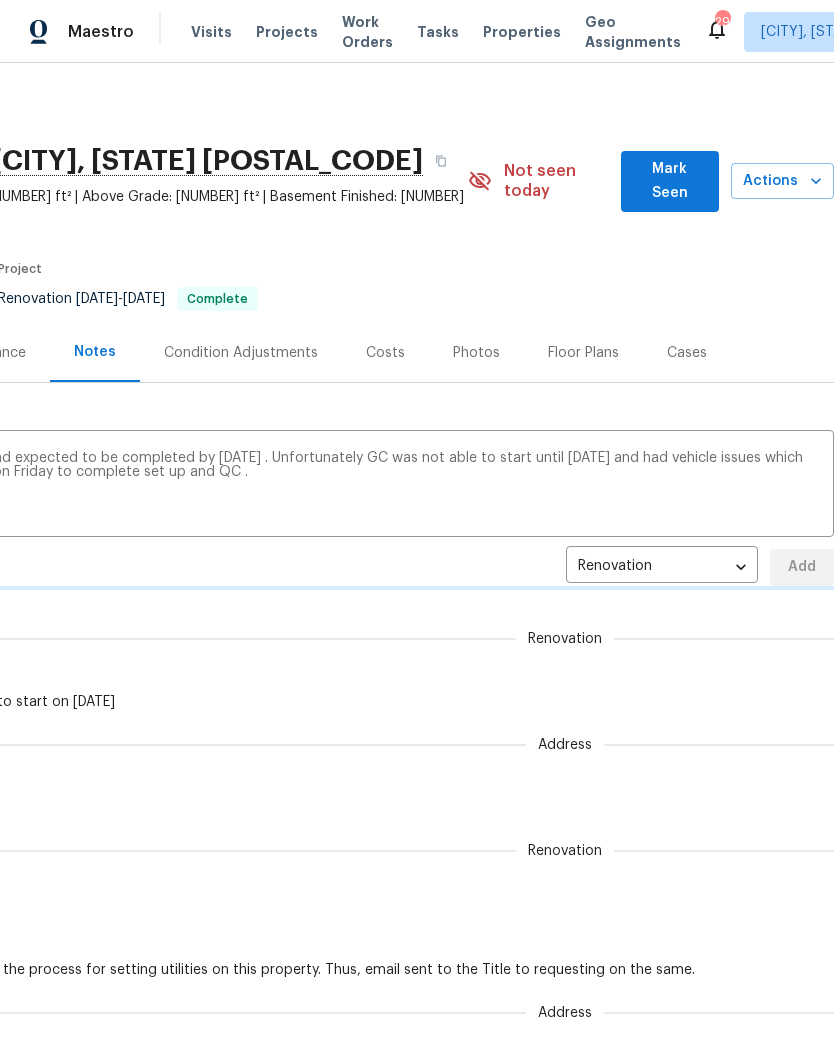 type 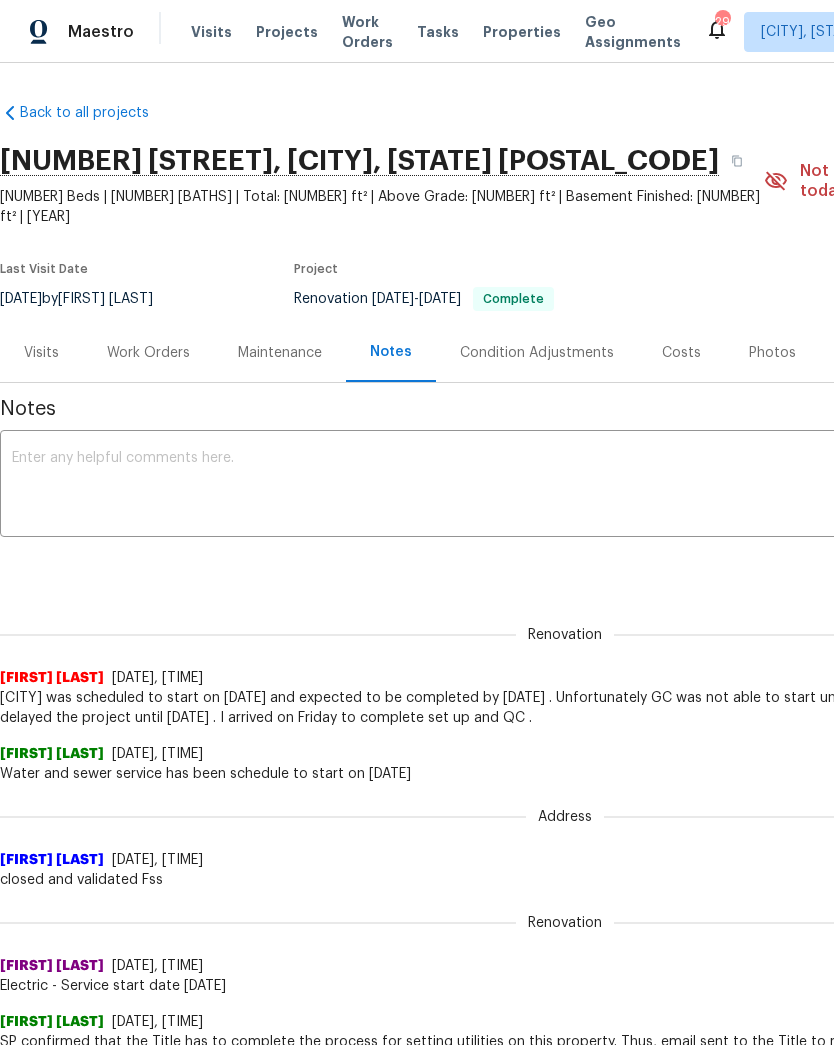 scroll, scrollTop: 0, scrollLeft: 0, axis: both 